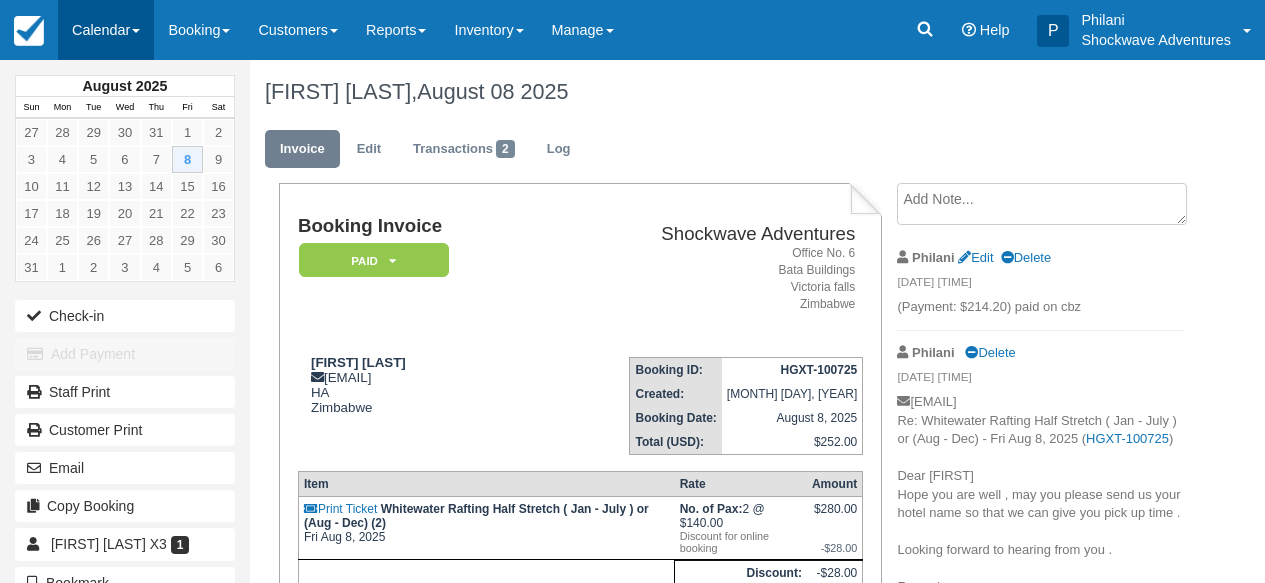 scroll, scrollTop: 208, scrollLeft: 0, axis: vertical 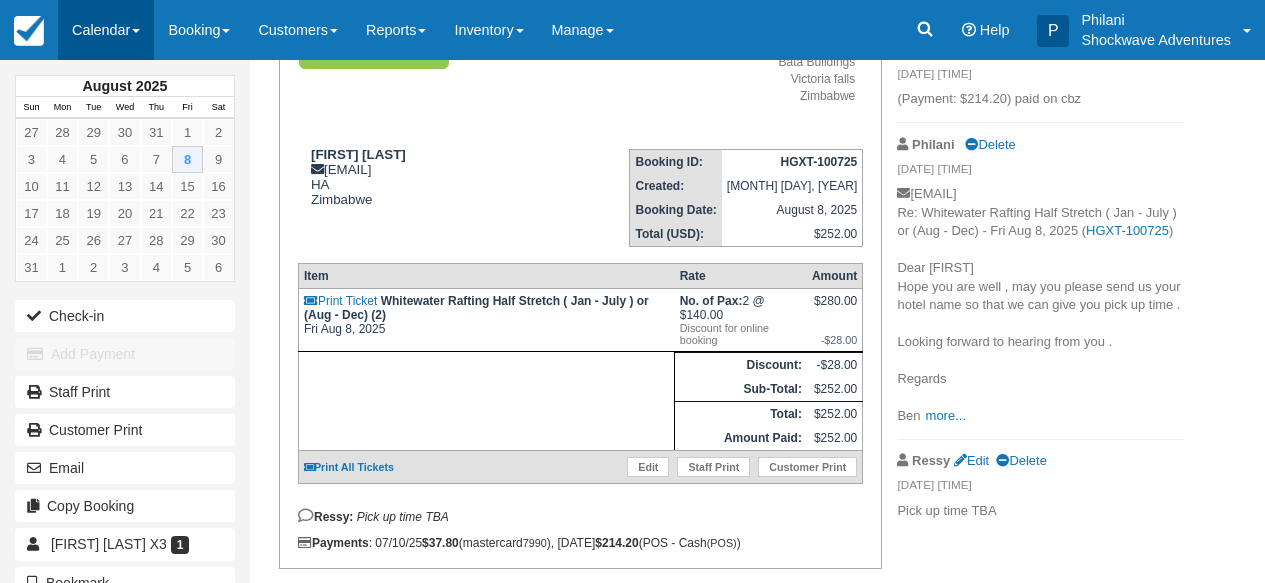 click on "Calendar" at bounding box center [106, 30] 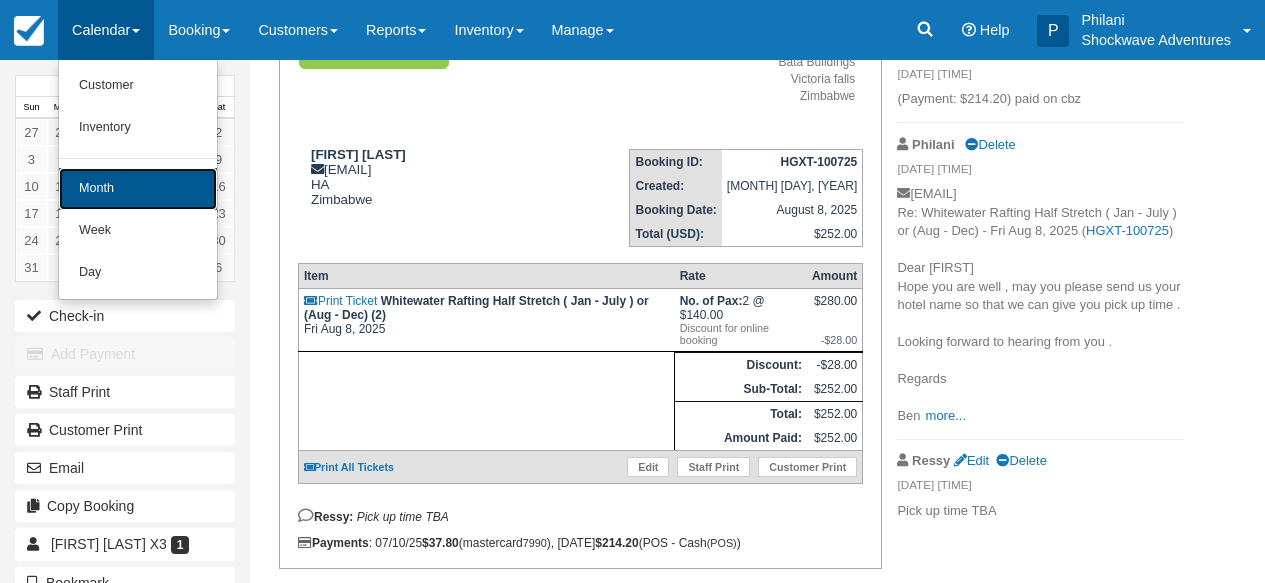 click on "Month" at bounding box center [138, 189] 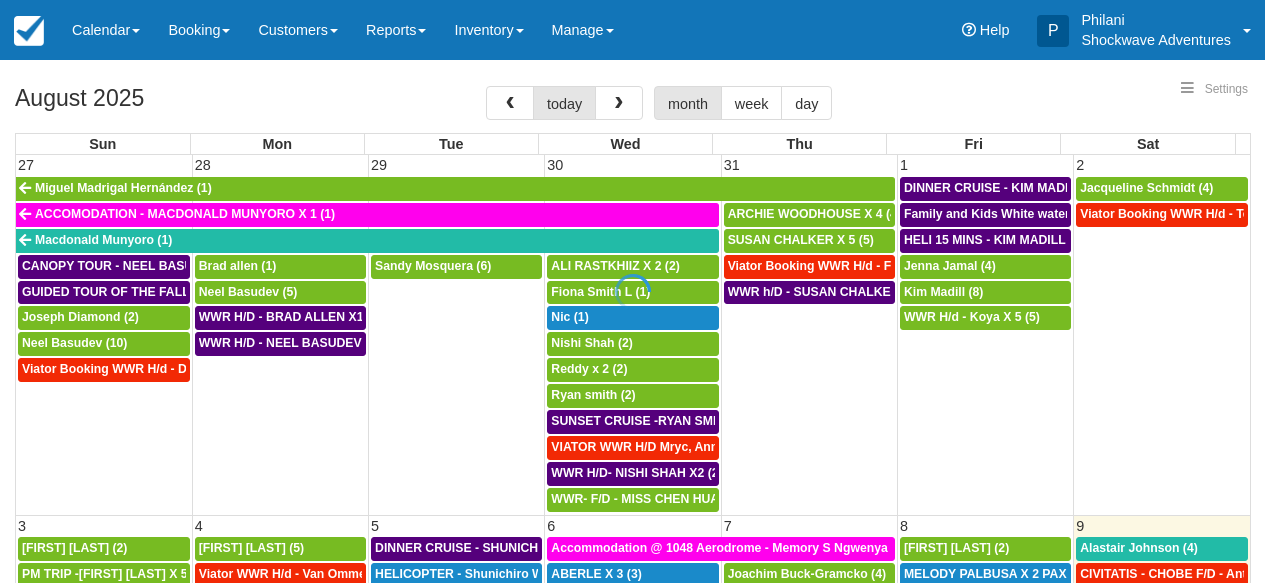 select 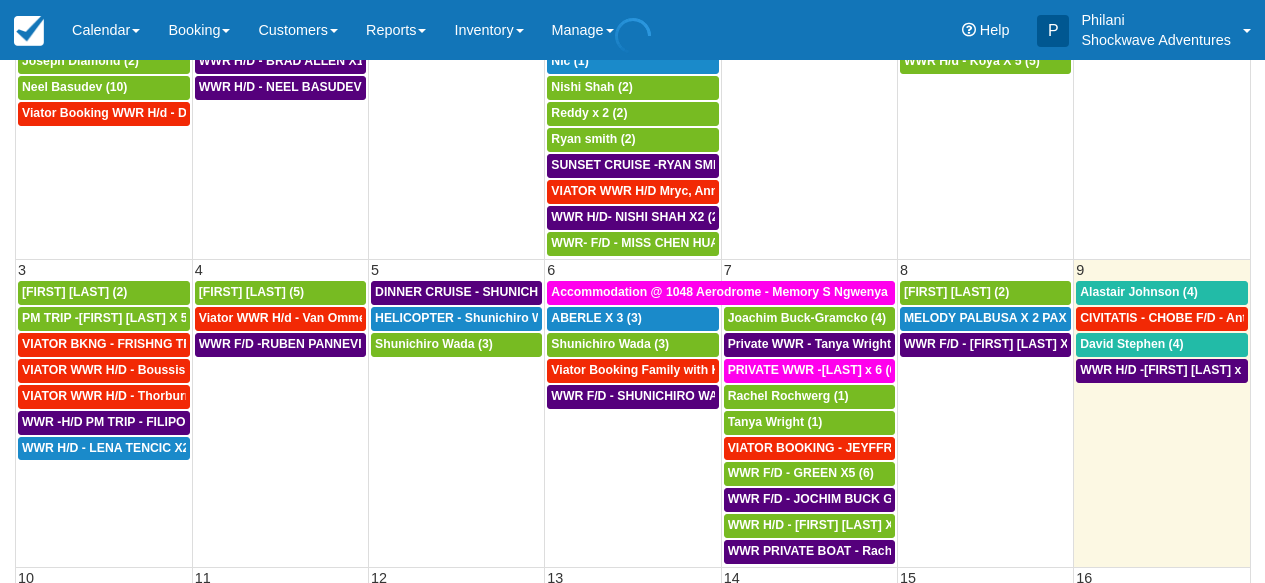 scroll, scrollTop: 256, scrollLeft: 0, axis: vertical 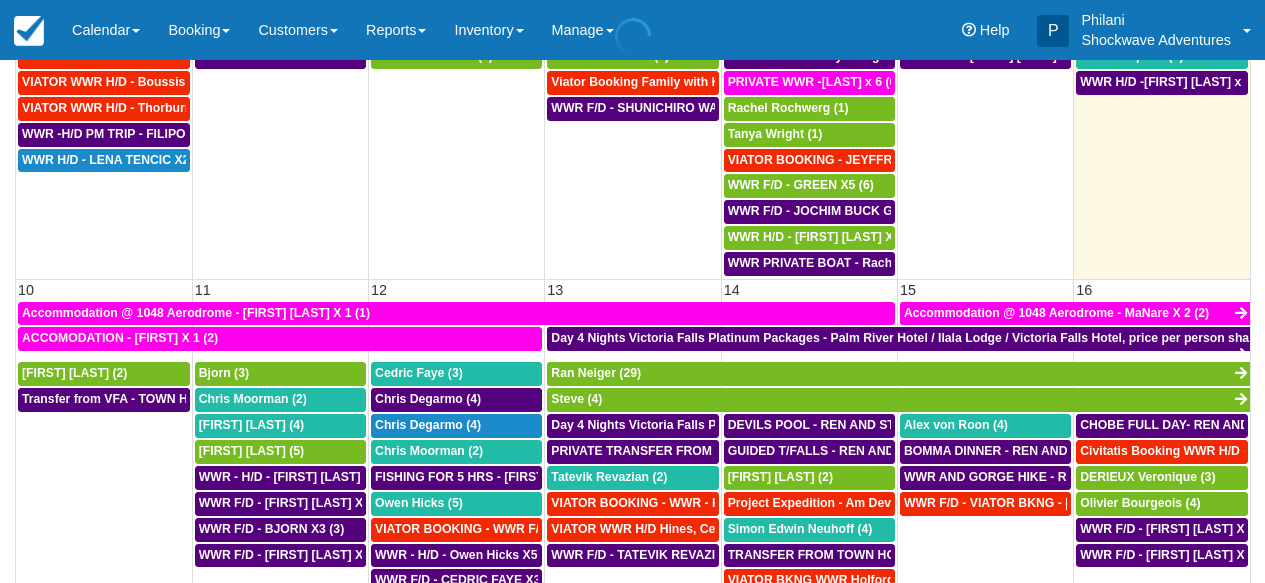 select 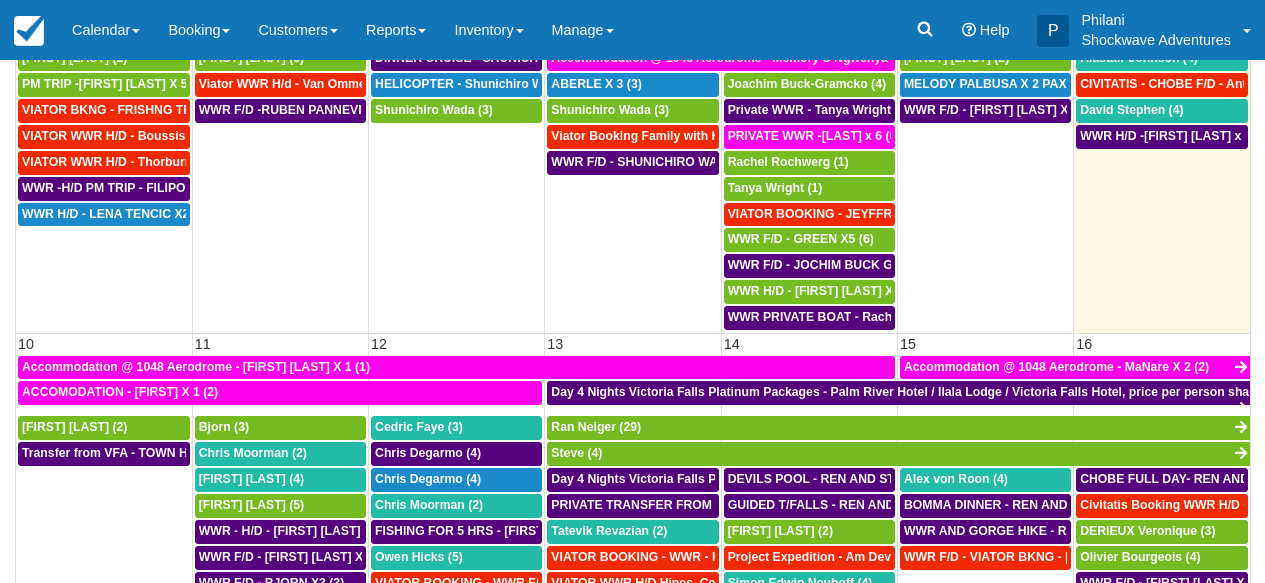 scroll, scrollTop: 310, scrollLeft: 0, axis: vertical 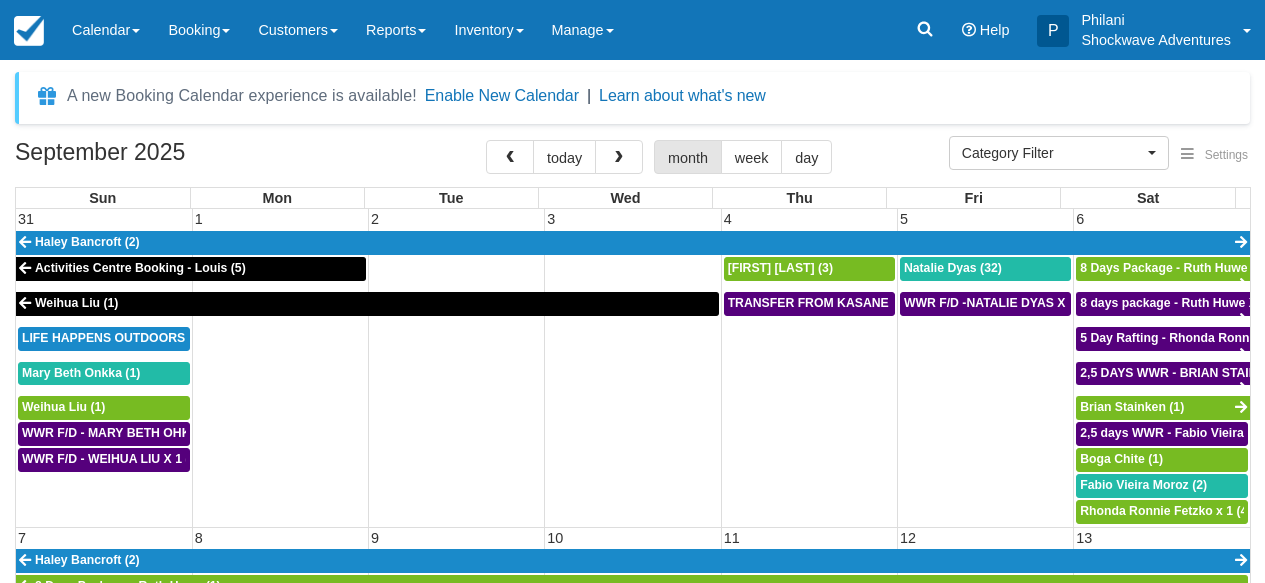 select 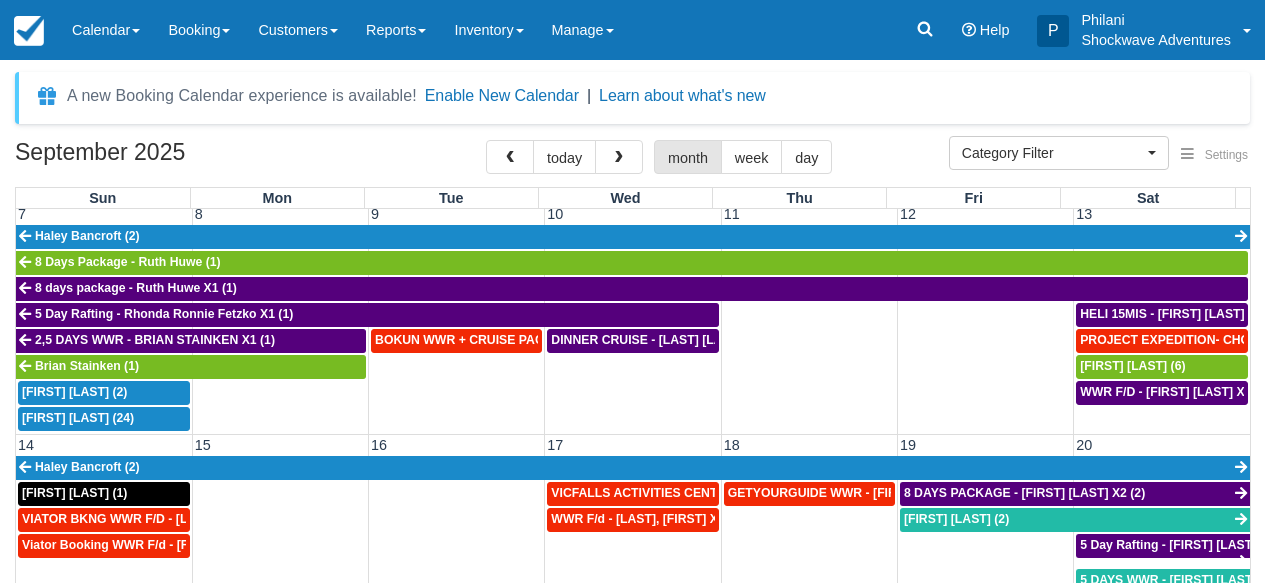 scroll, scrollTop: 378, scrollLeft: 0, axis: vertical 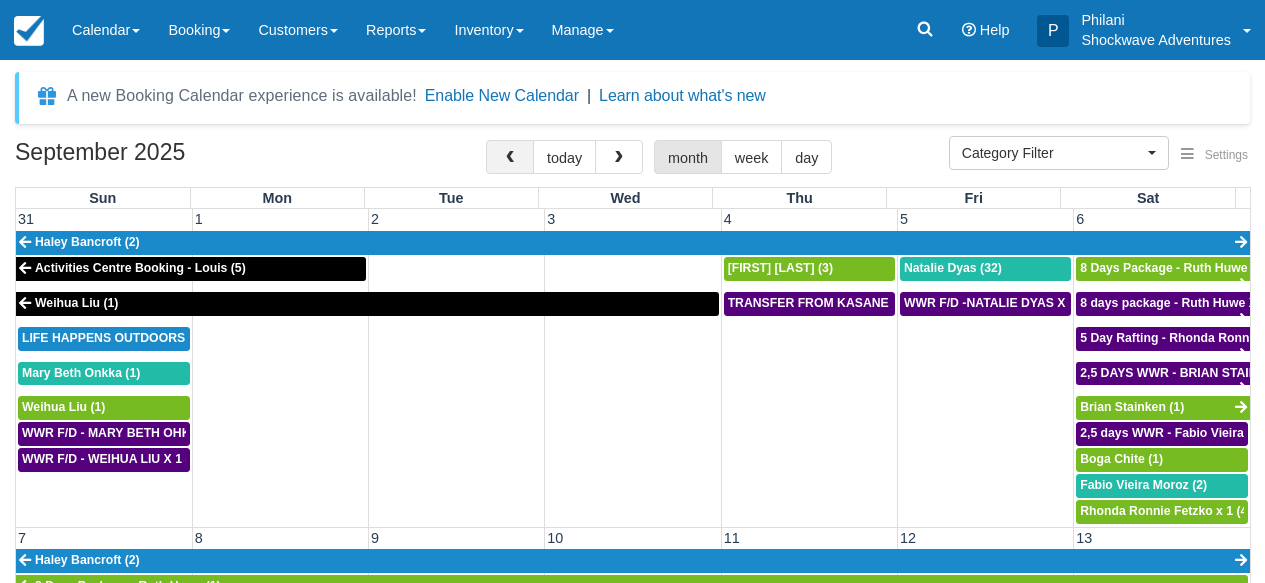 click at bounding box center (510, 157) 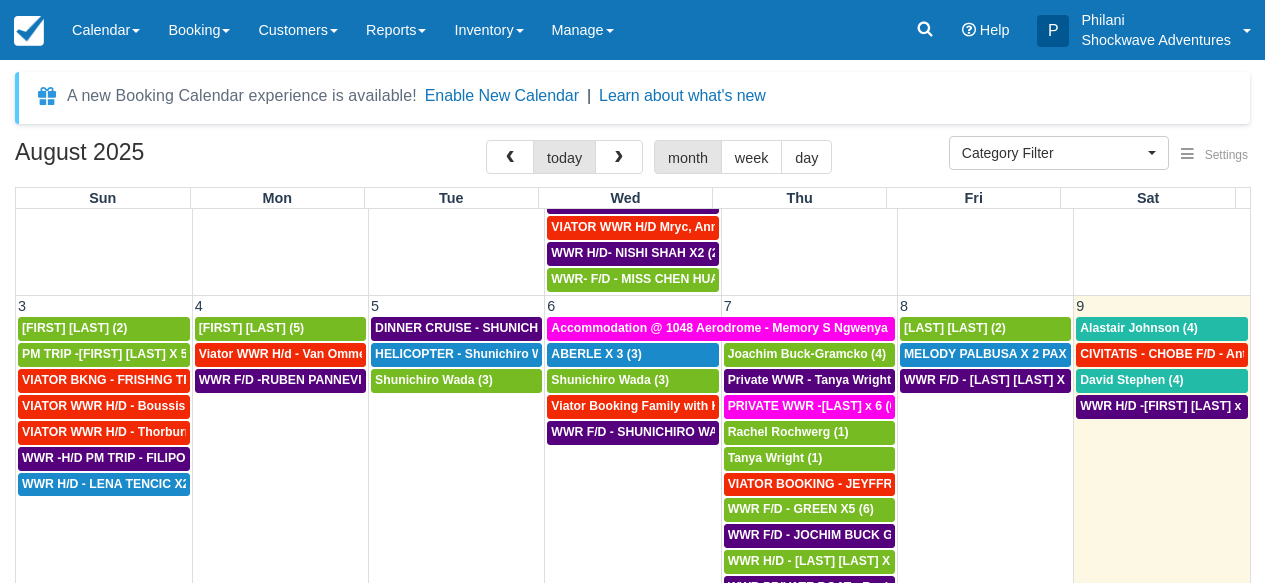 scroll, scrollTop: 252, scrollLeft: 0, axis: vertical 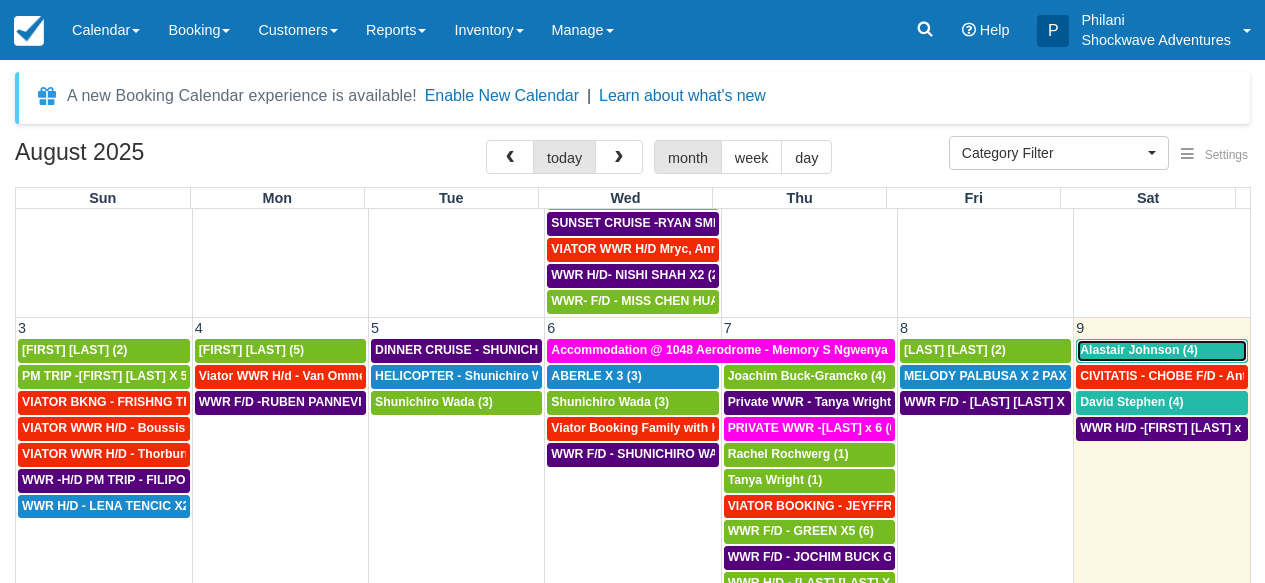 click on "Alastair Johnson (4)" at bounding box center (1139, 350) 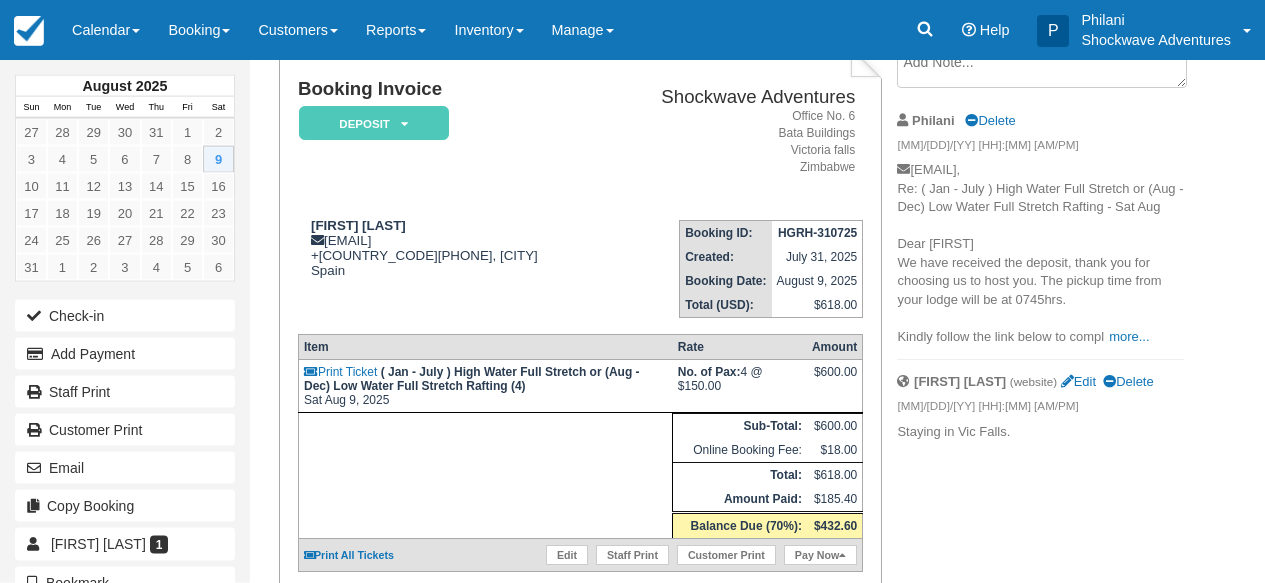 scroll, scrollTop: 144, scrollLeft: 0, axis: vertical 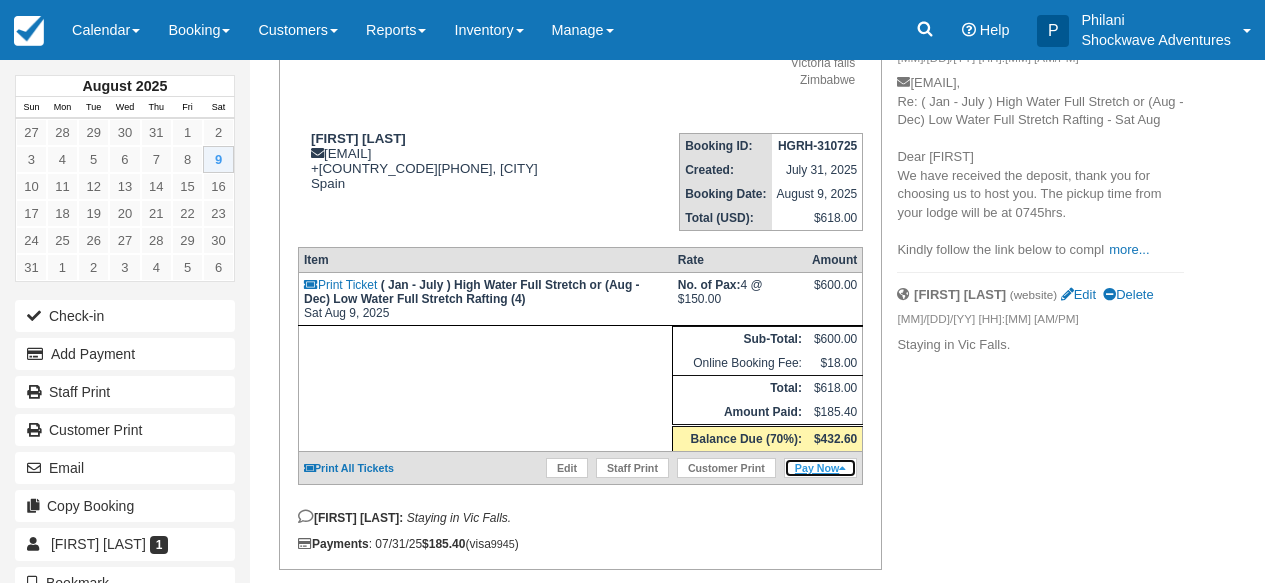 click on "Pay Now" at bounding box center (820, 468) 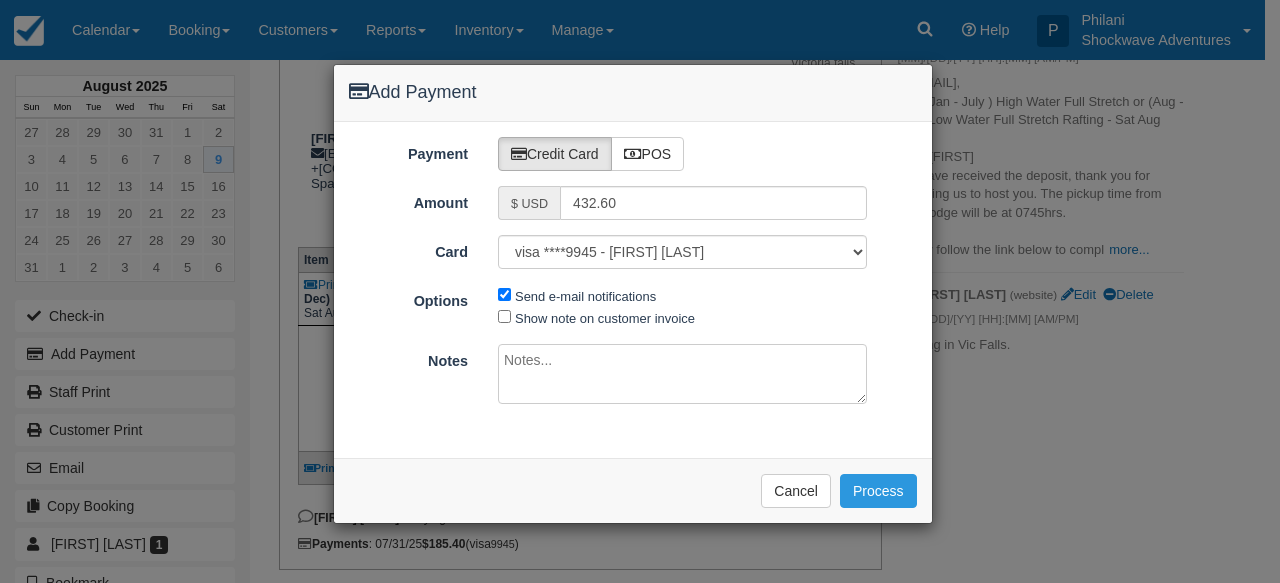 type on "08/09/25" 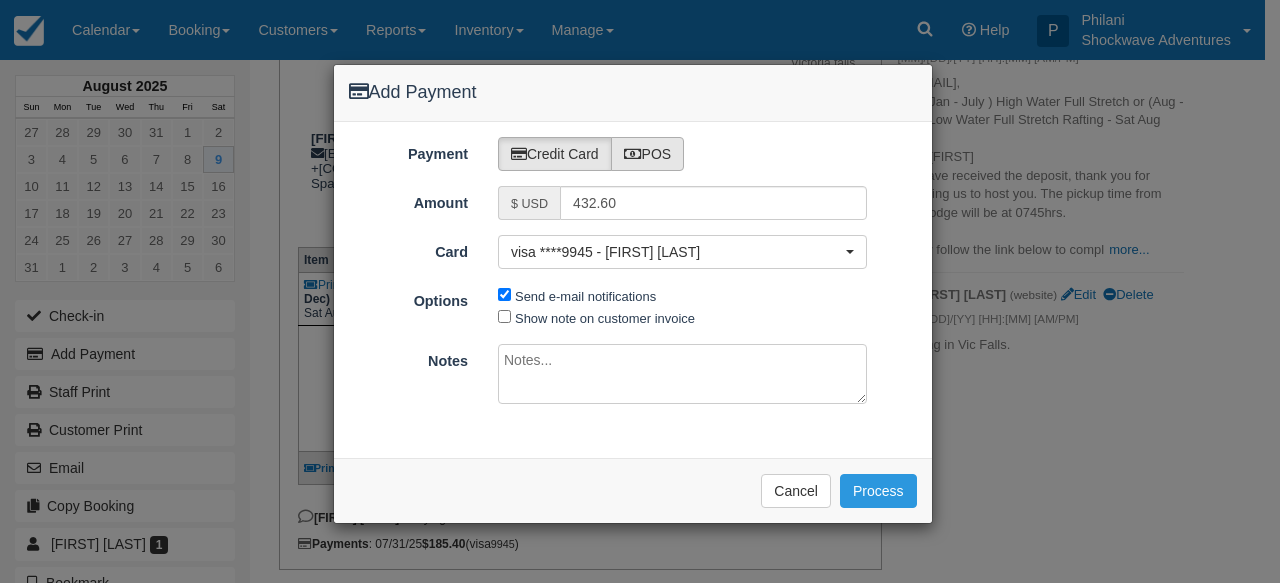 click on "POS" at bounding box center [648, 154] 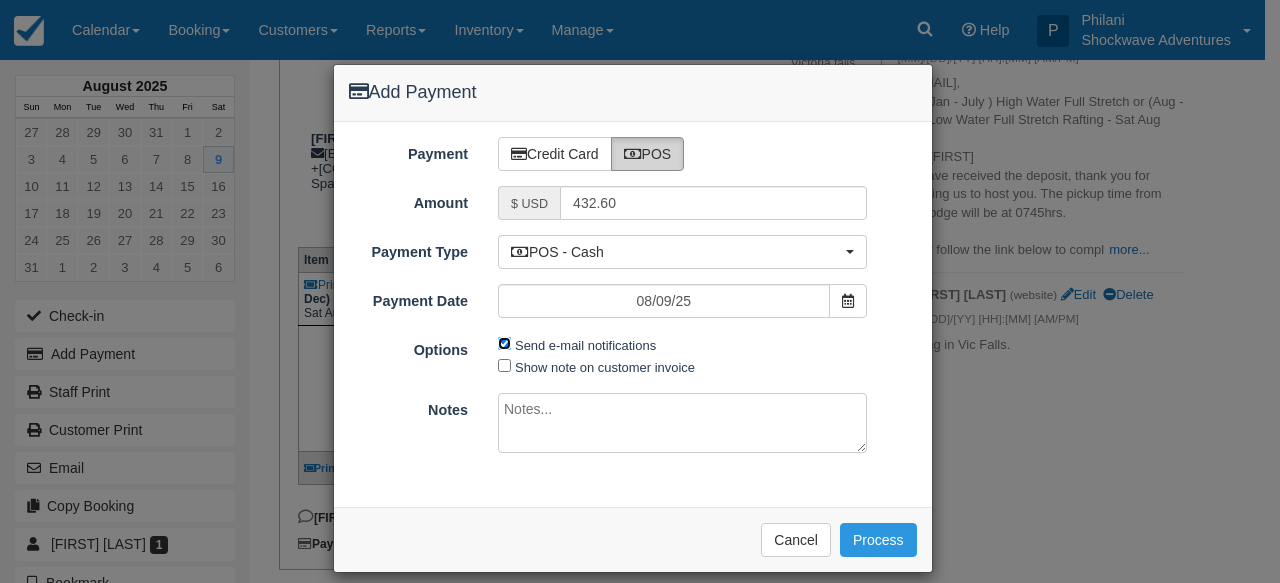 click on "Send e-mail notifications" at bounding box center (504, 343) 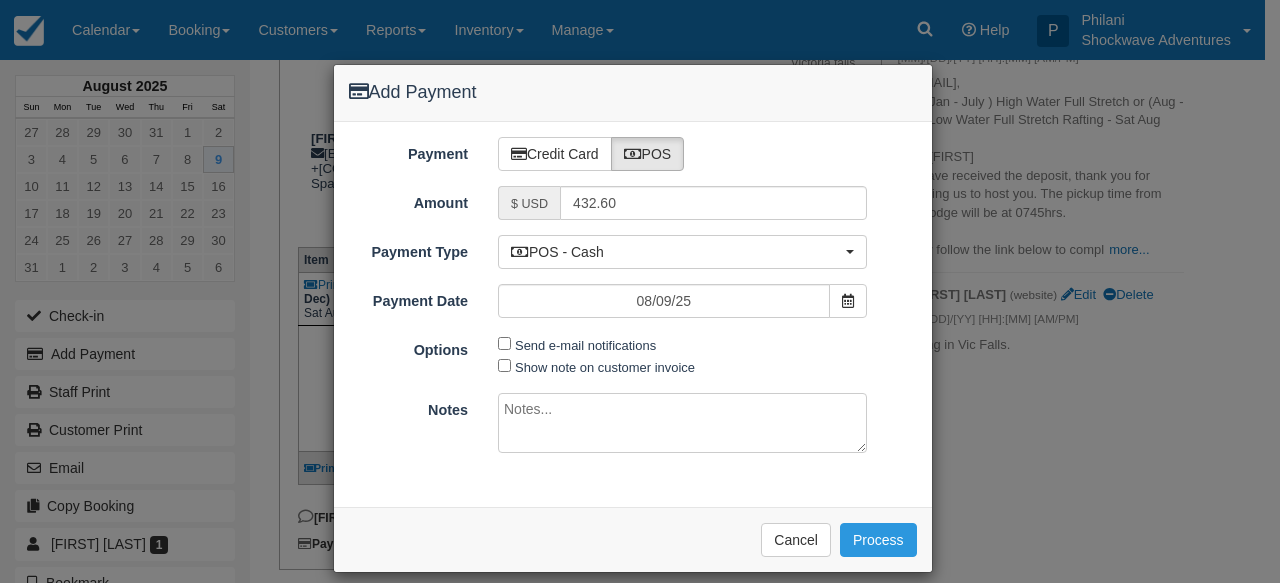 click at bounding box center (682, 423) 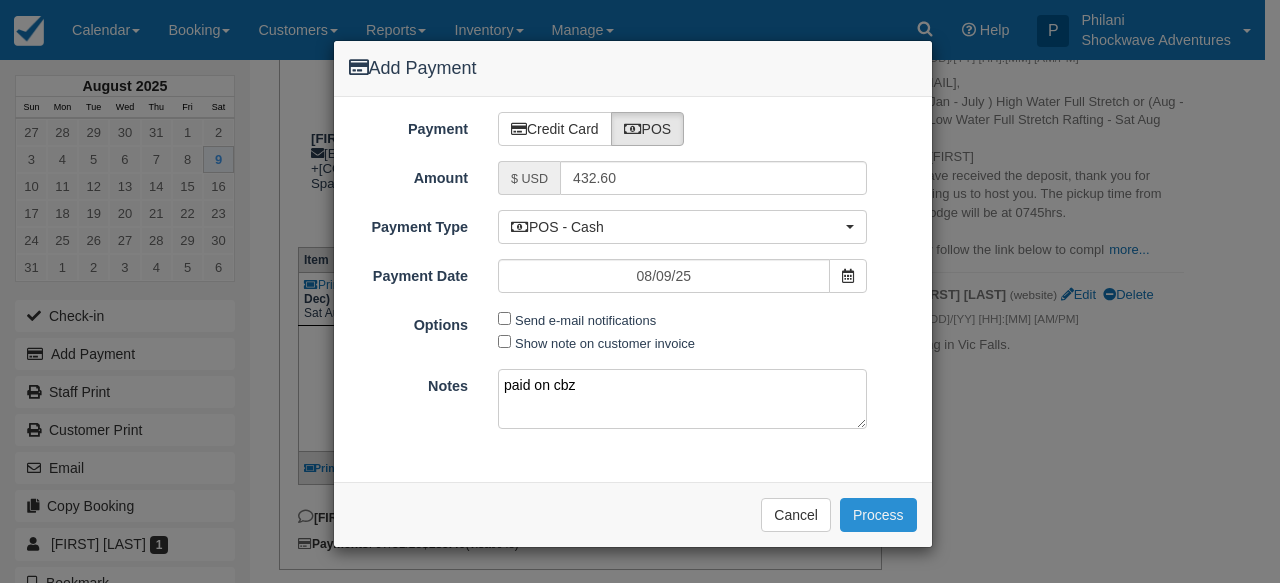 type on "paid on cbz" 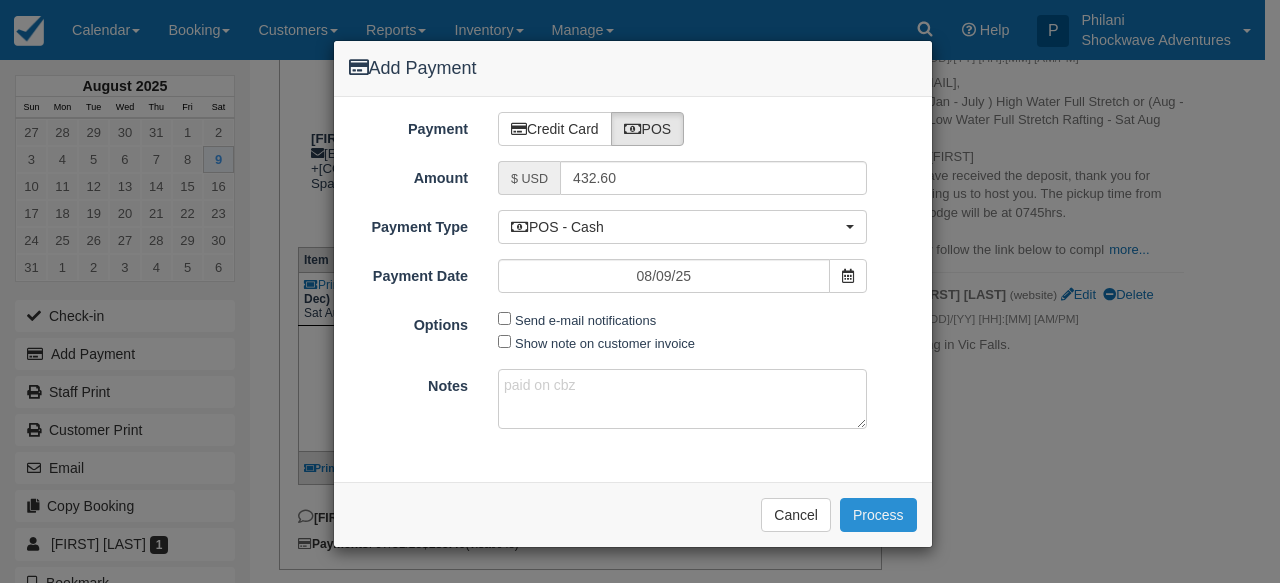 click on "Process" at bounding box center [878, 515] 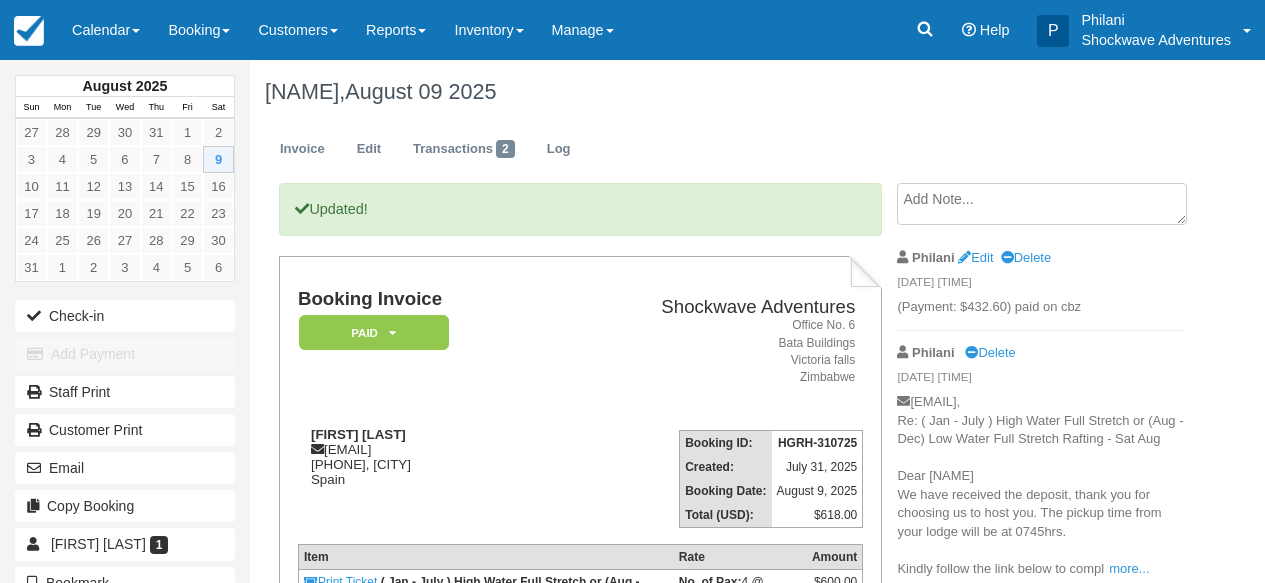 scroll, scrollTop: 0, scrollLeft: 0, axis: both 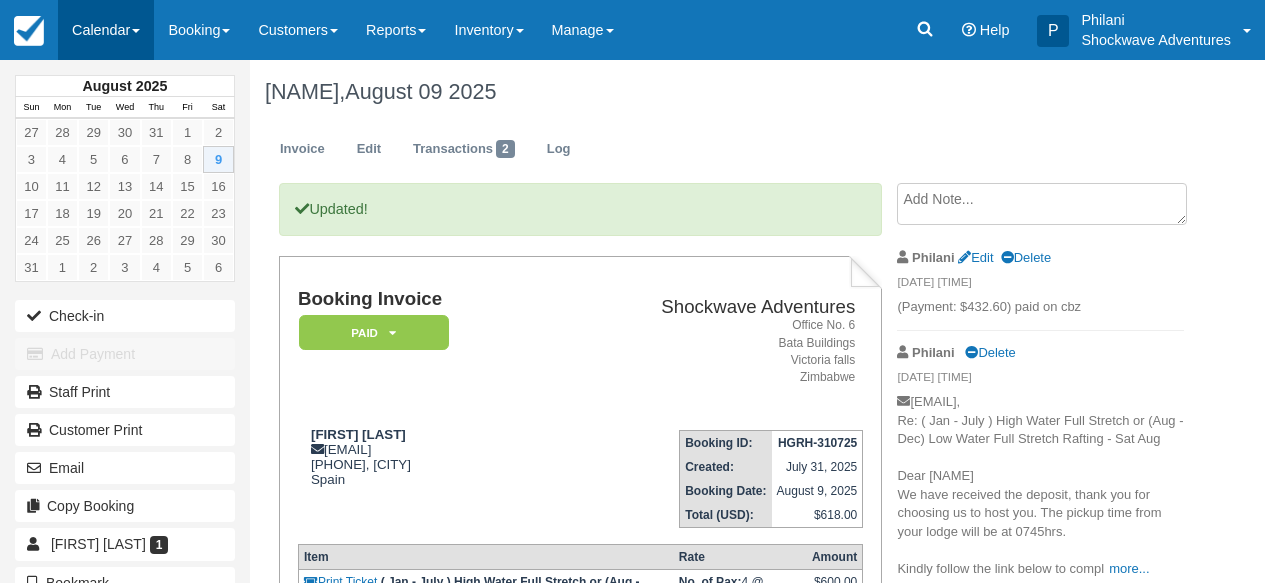 click on "Calendar" at bounding box center [106, 30] 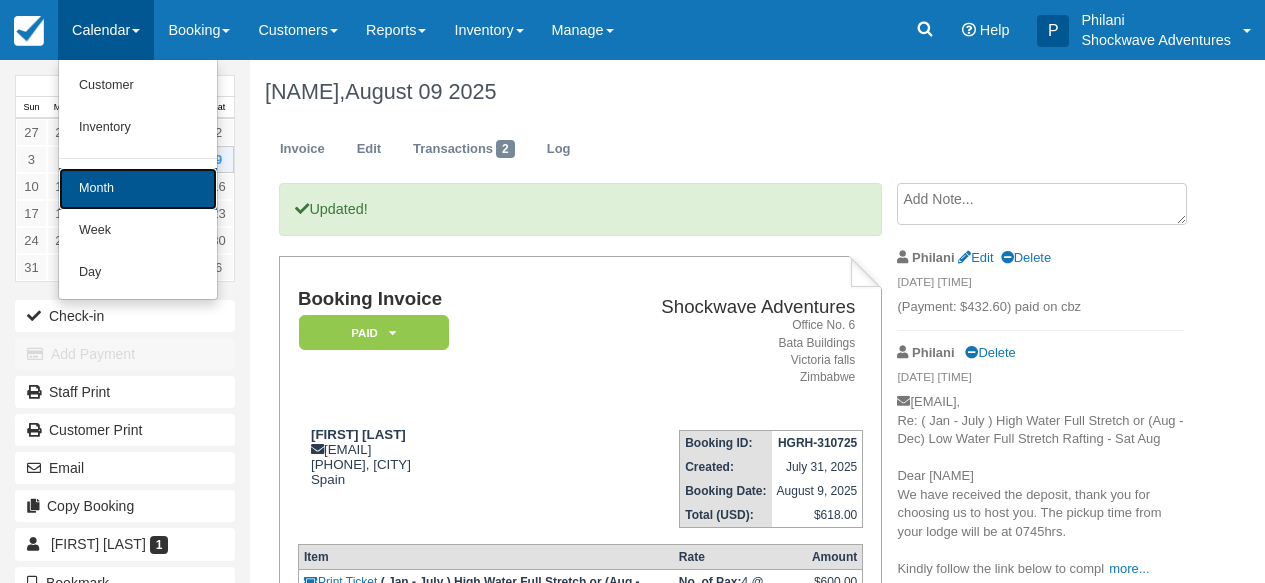 click on "Month" at bounding box center [138, 189] 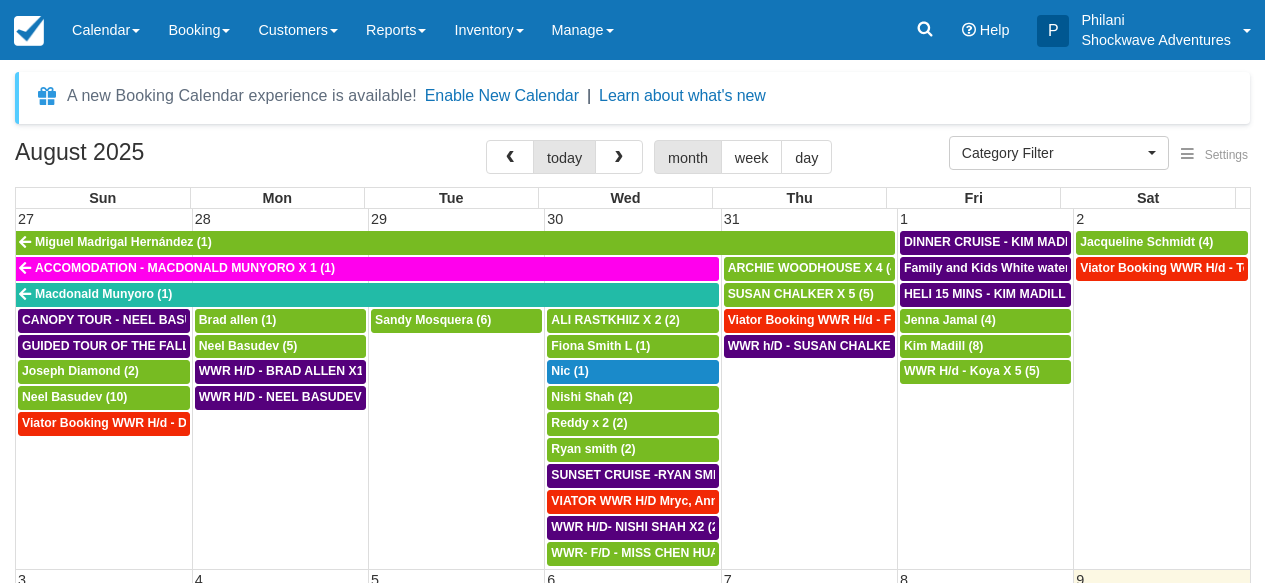 select 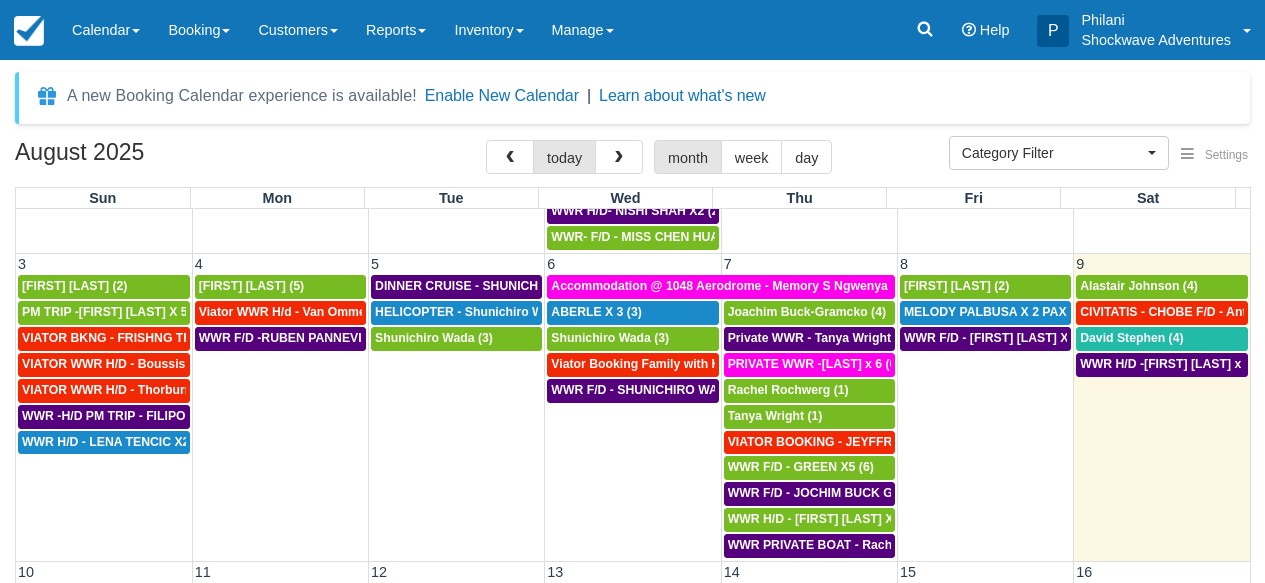 scroll, scrollTop: 216, scrollLeft: 0, axis: vertical 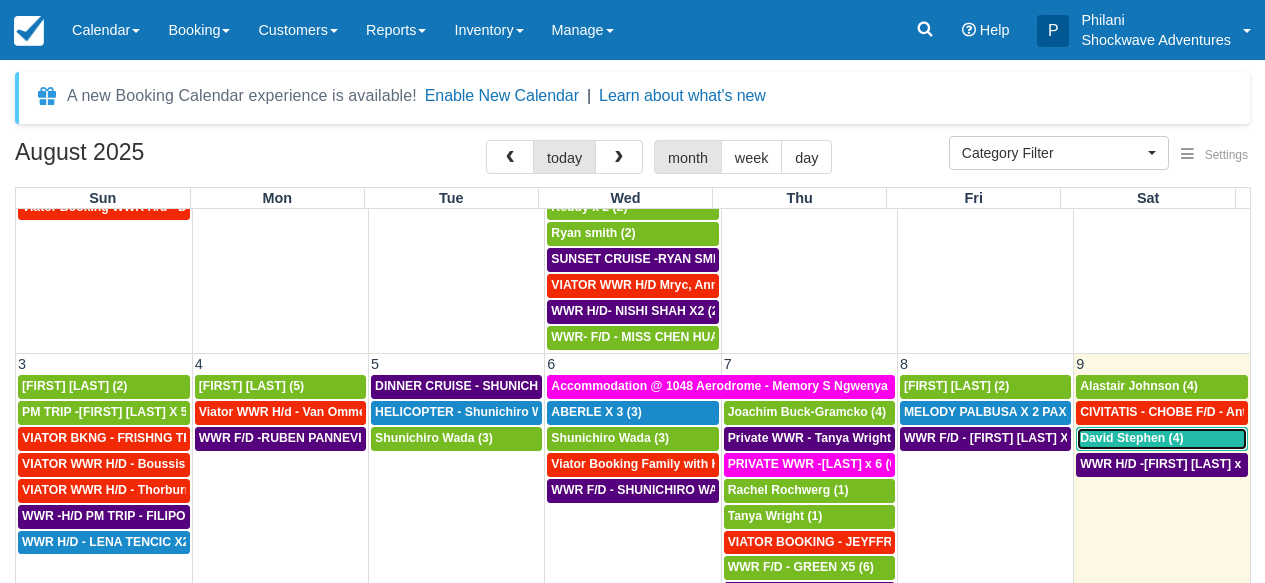 click on "David Stephen (4)" at bounding box center (1131, 438) 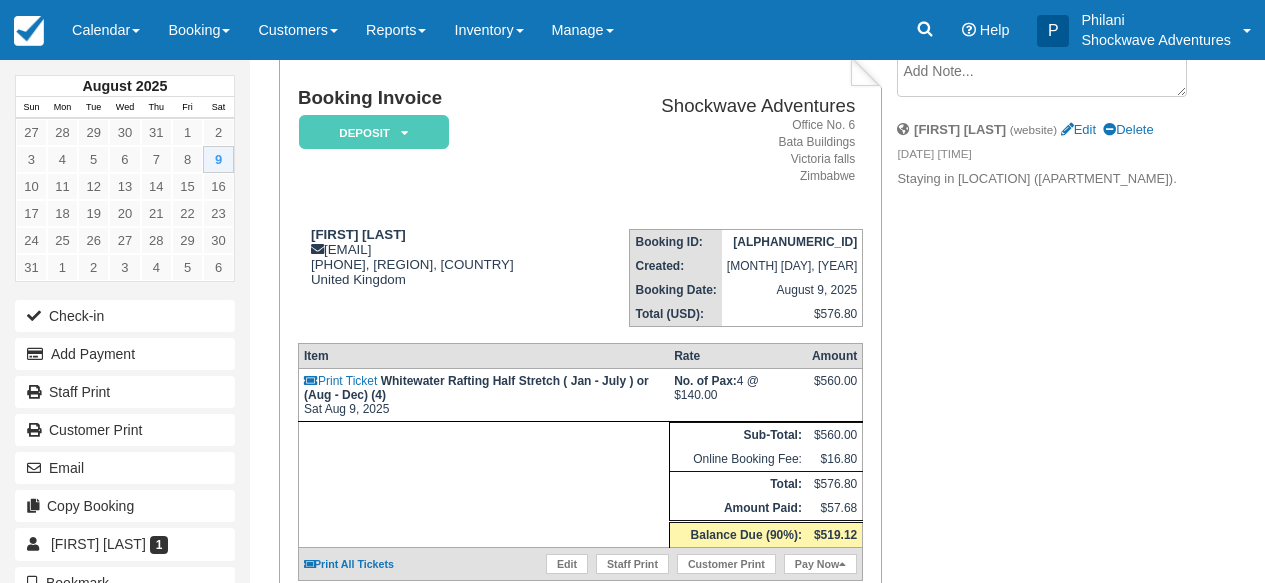 scroll, scrollTop: 160, scrollLeft: 0, axis: vertical 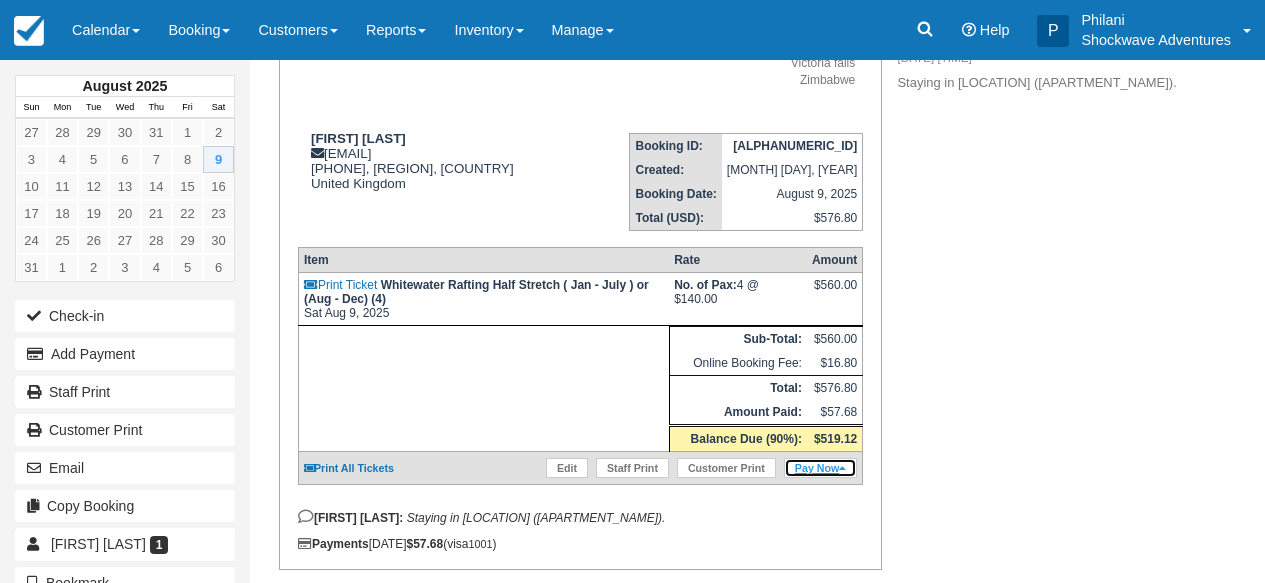 click on "Pay Now" at bounding box center [820, 468] 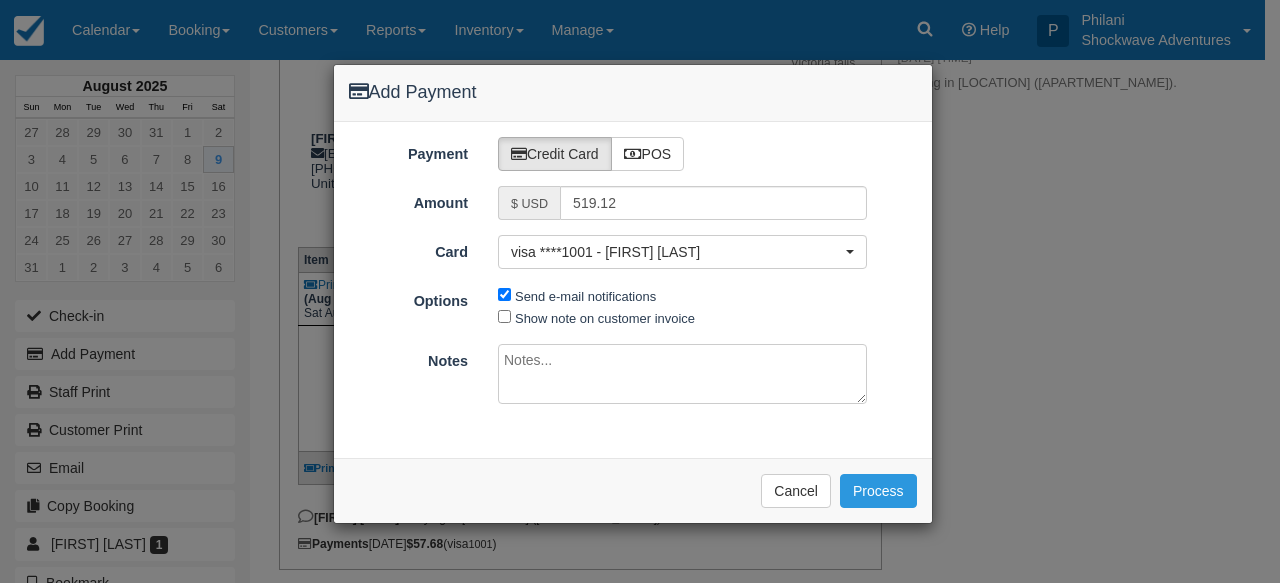 click at bounding box center [682, 374] 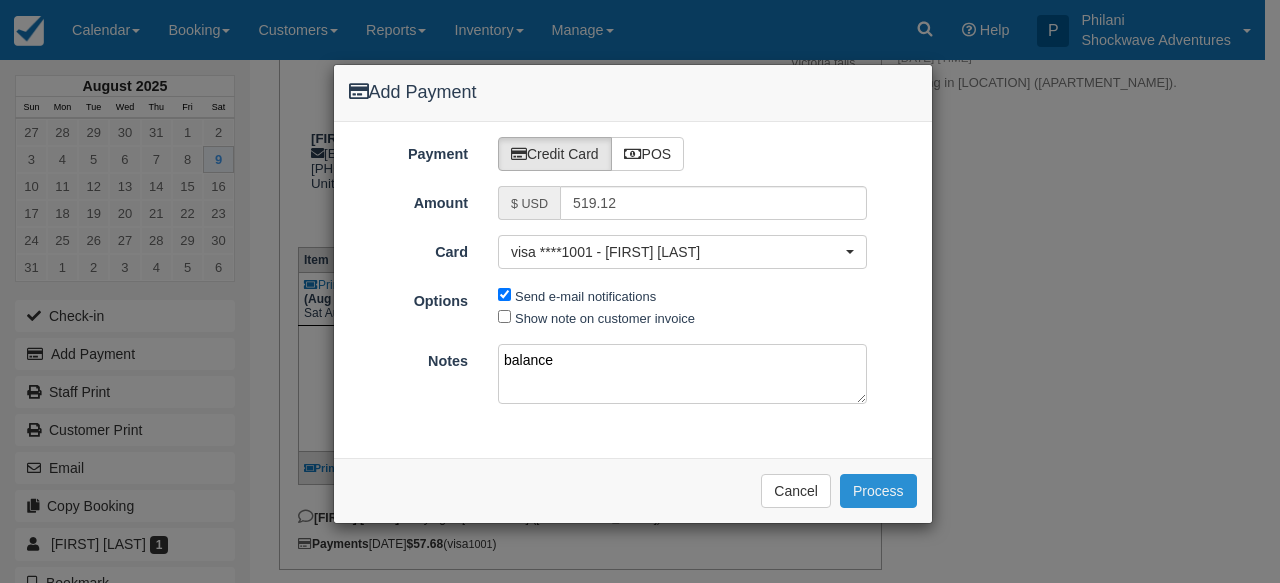 type on "balance" 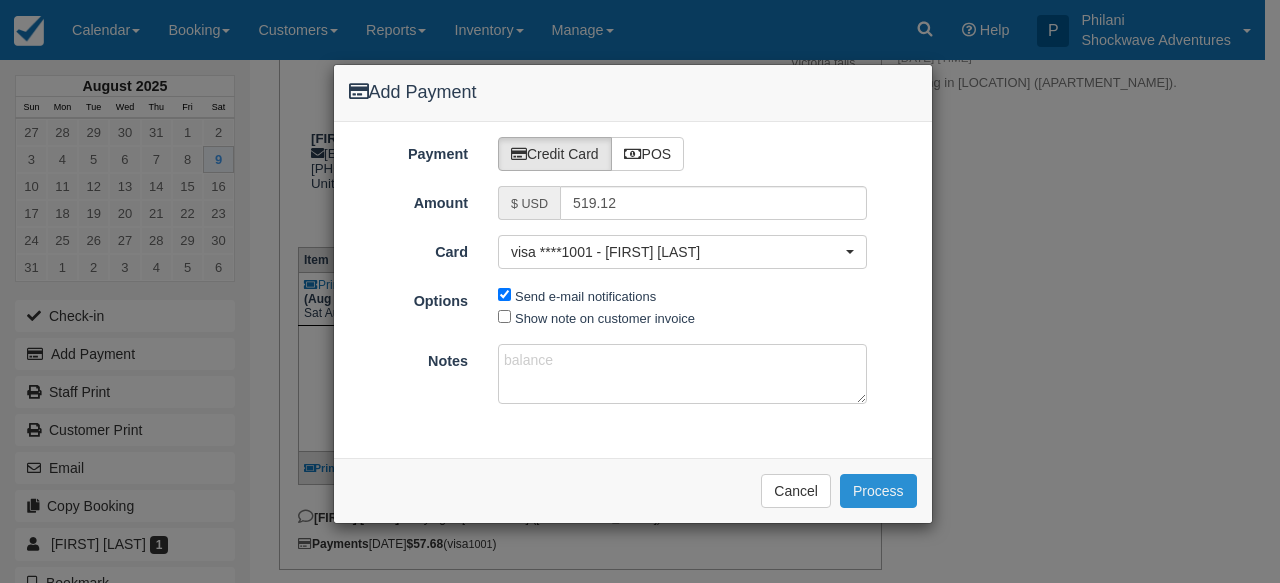 click on "Process" at bounding box center [878, 491] 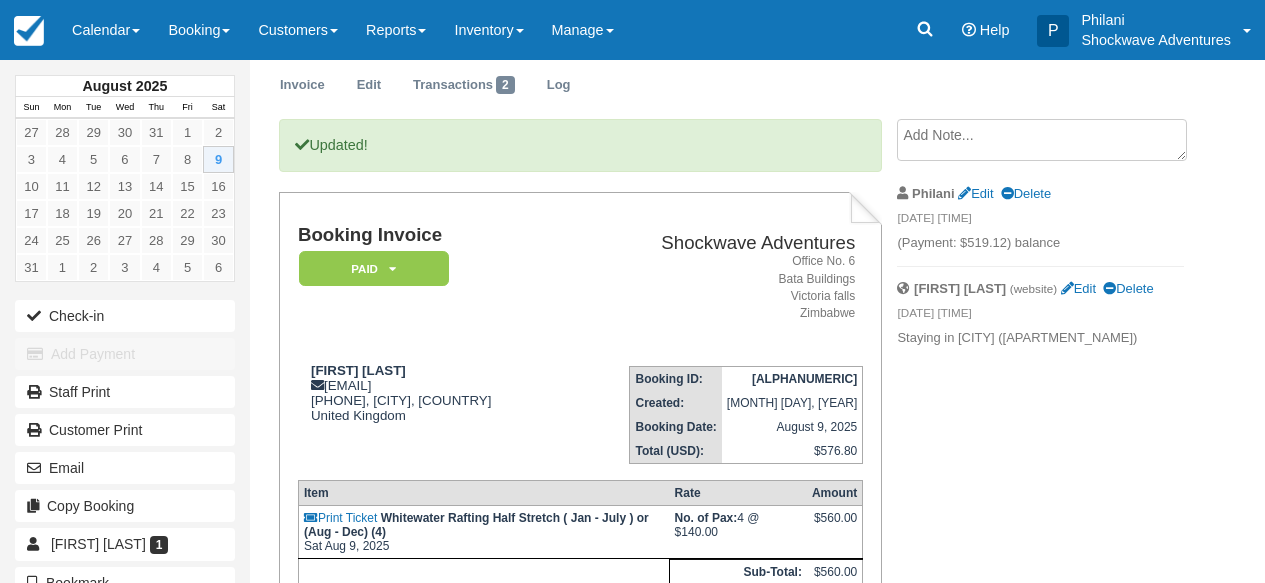 scroll, scrollTop: 0, scrollLeft: 0, axis: both 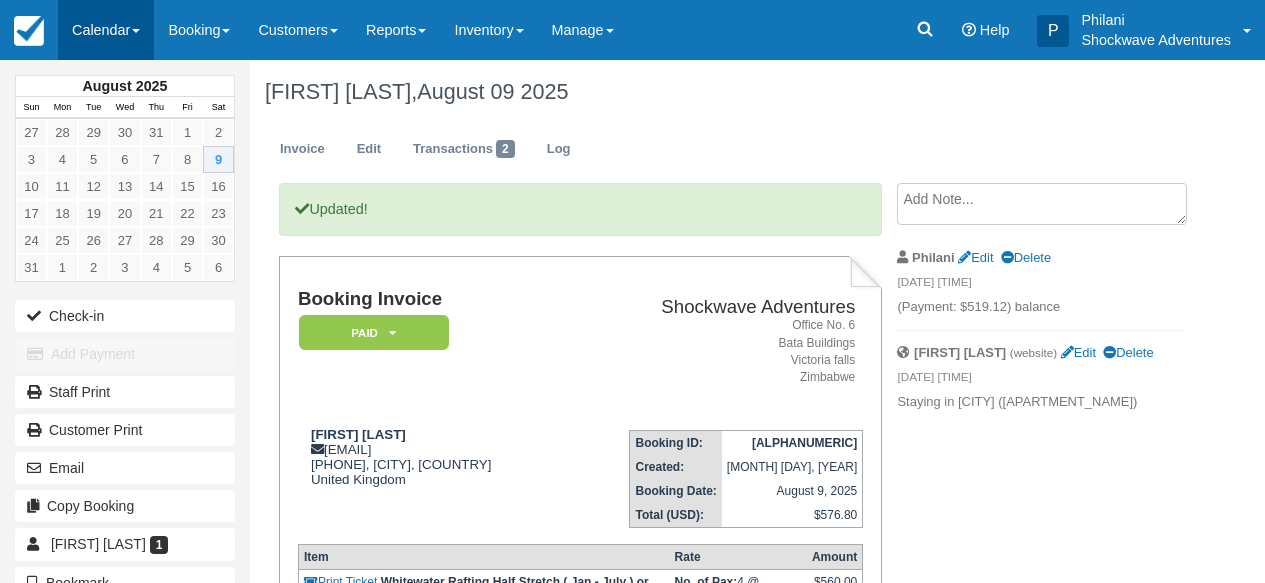 click on "Calendar" at bounding box center (106, 30) 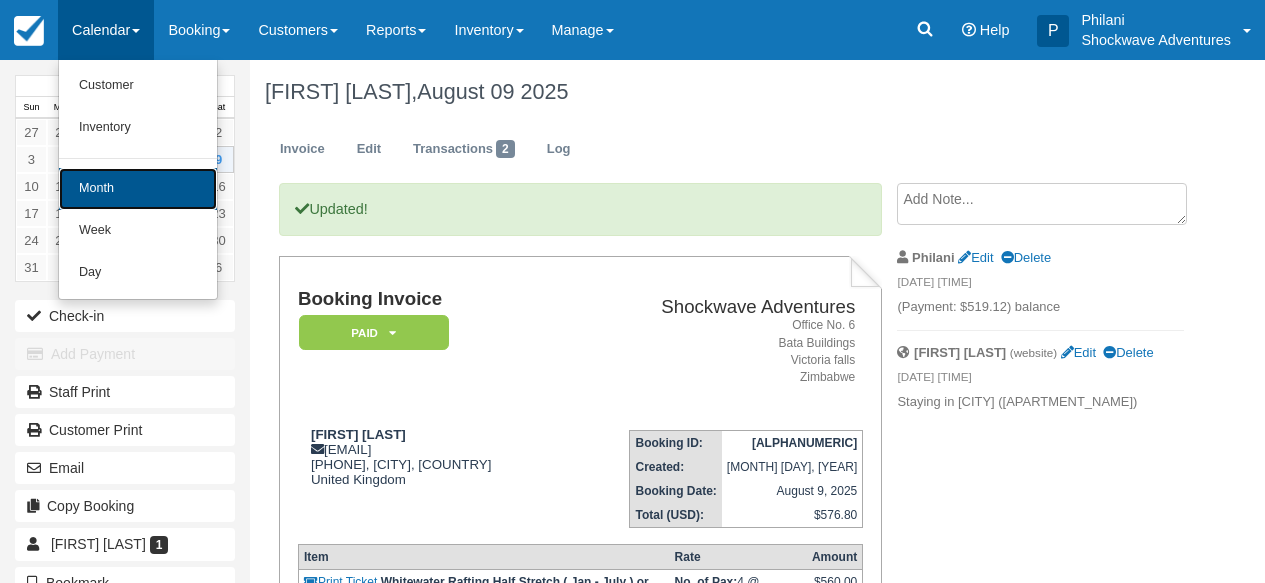 click on "Month" at bounding box center [138, 189] 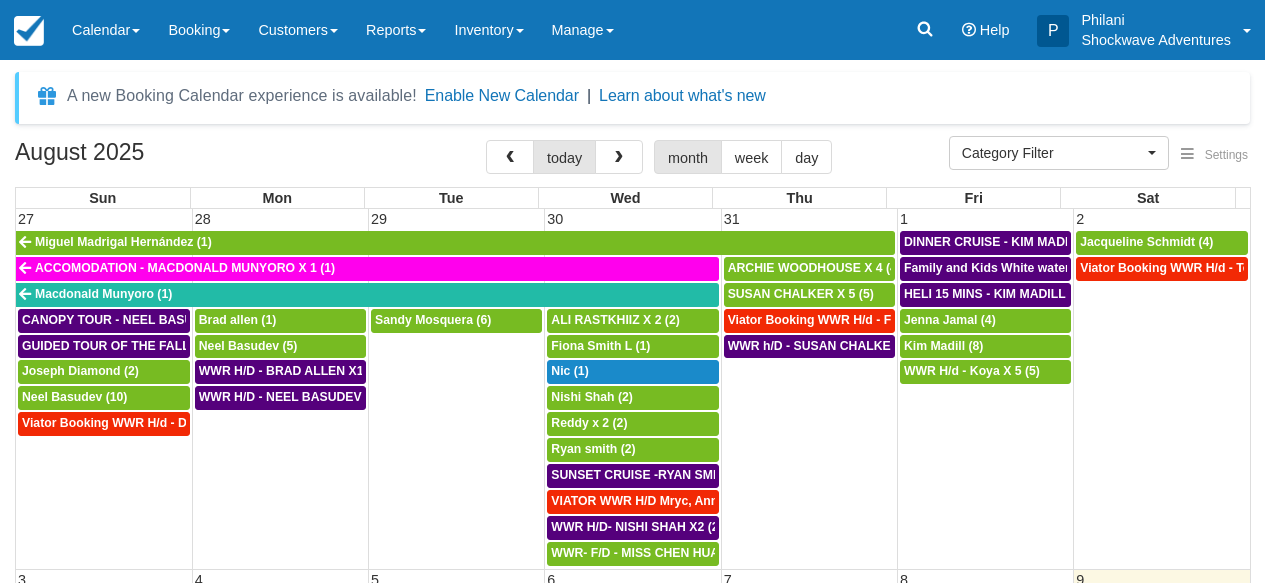 select 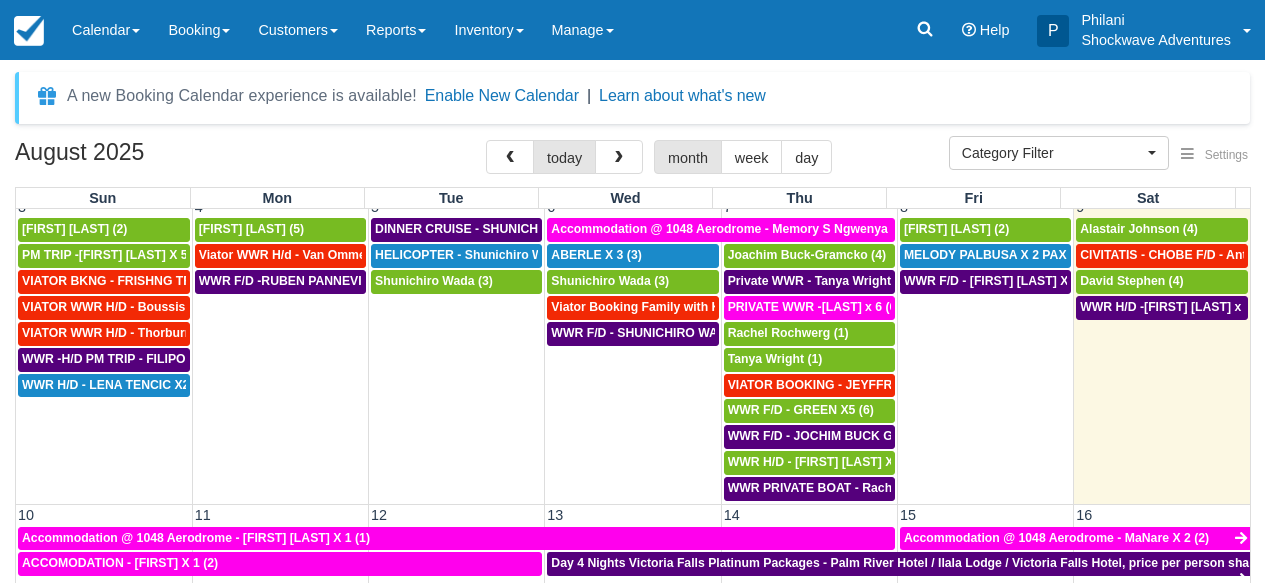 scroll, scrollTop: 252, scrollLeft: 0, axis: vertical 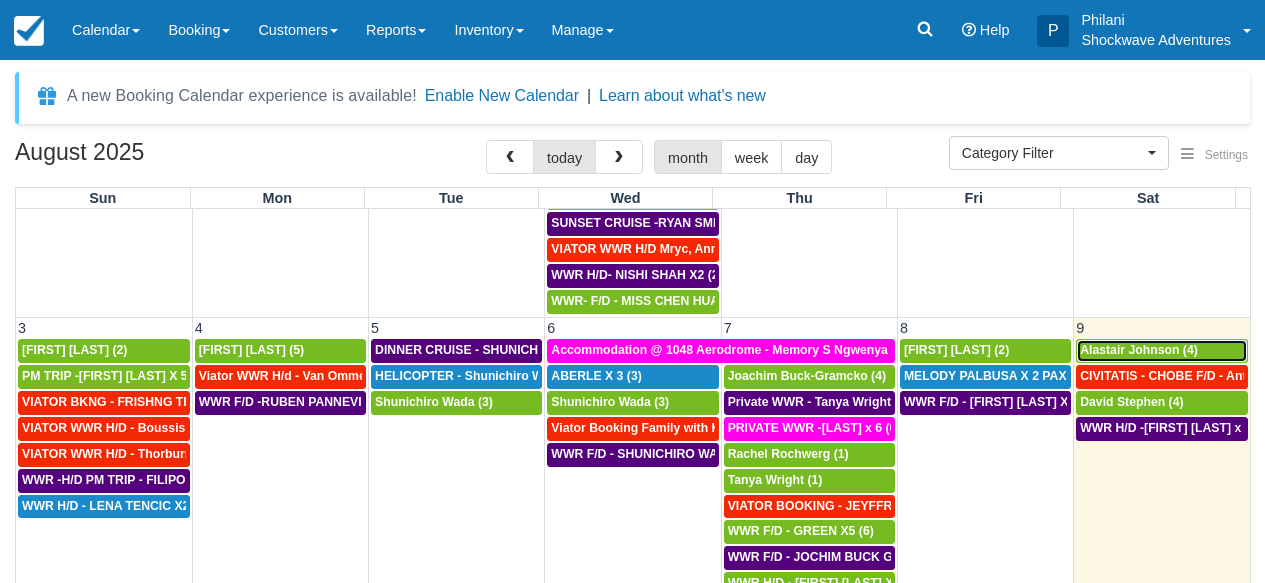 click on "Alastair Johnson (4)" at bounding box center (1139, 350) 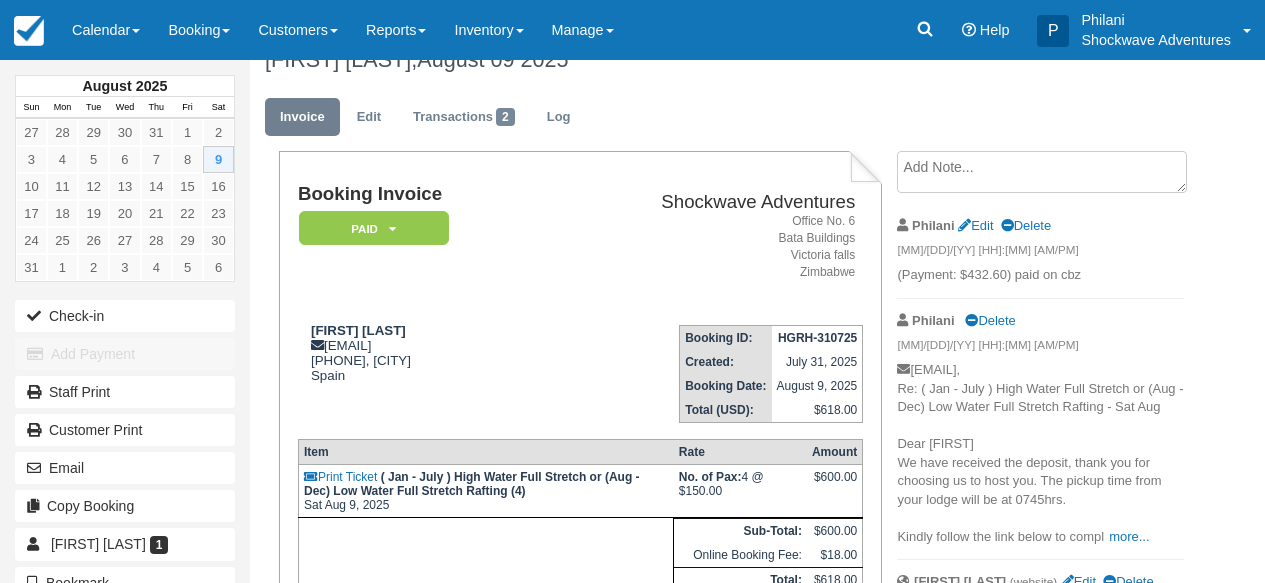 scroll, scrollTop: 176, scrollLeft: 0, axis: vertical 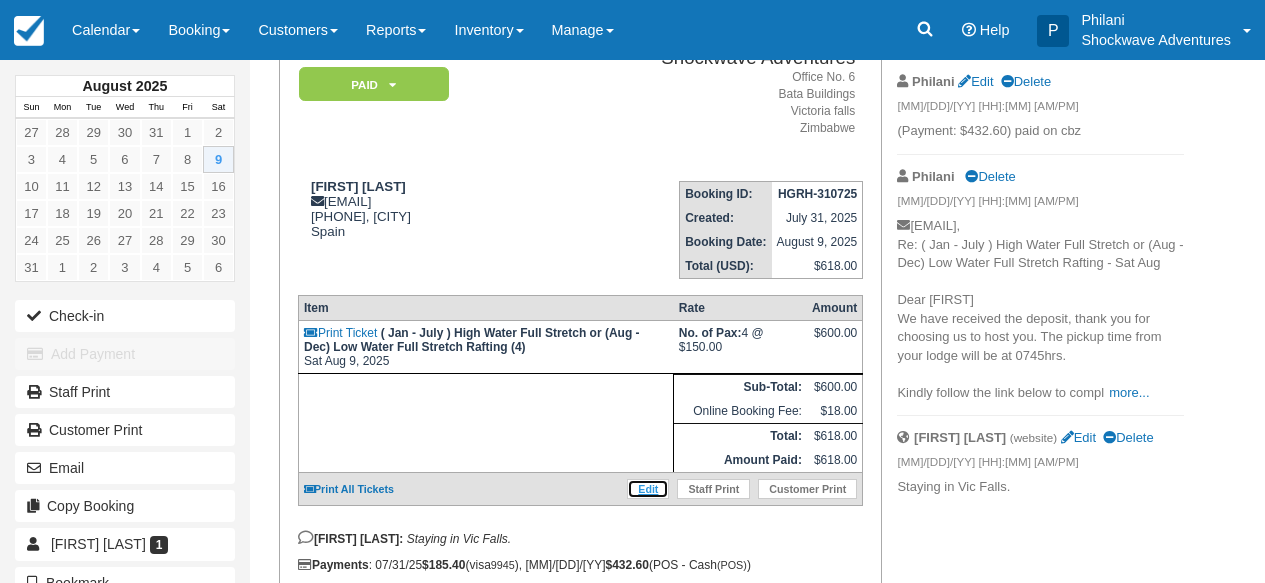 click on "Edit" at bounding box center (648, 489) 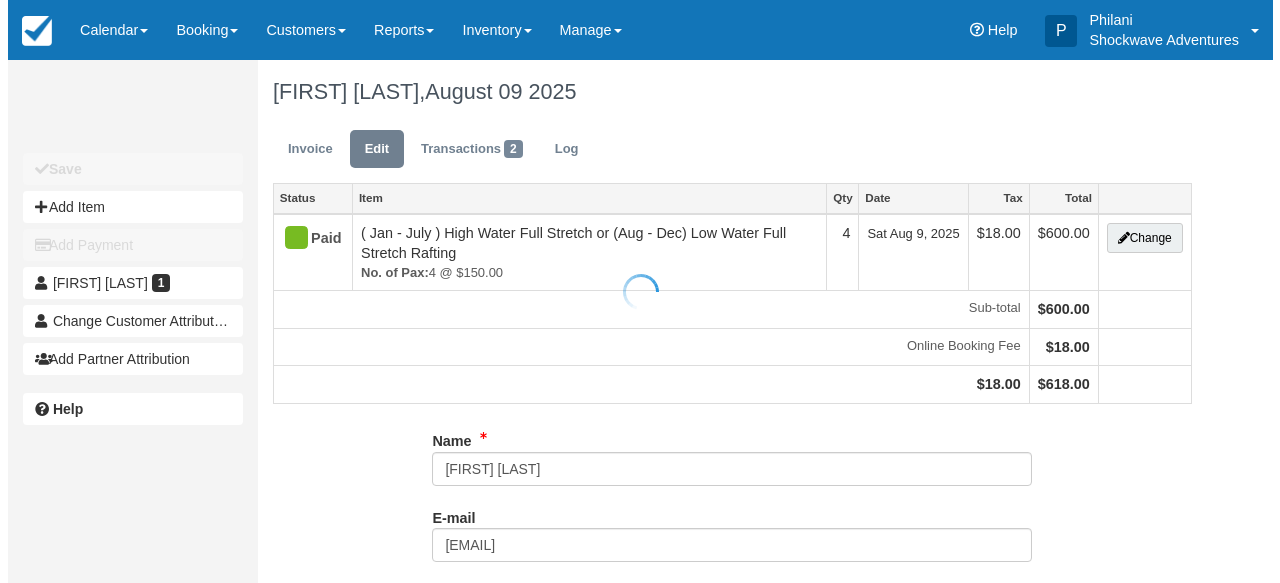 scroll, scrollTop: 0, scrollLeft: 0, axis: both 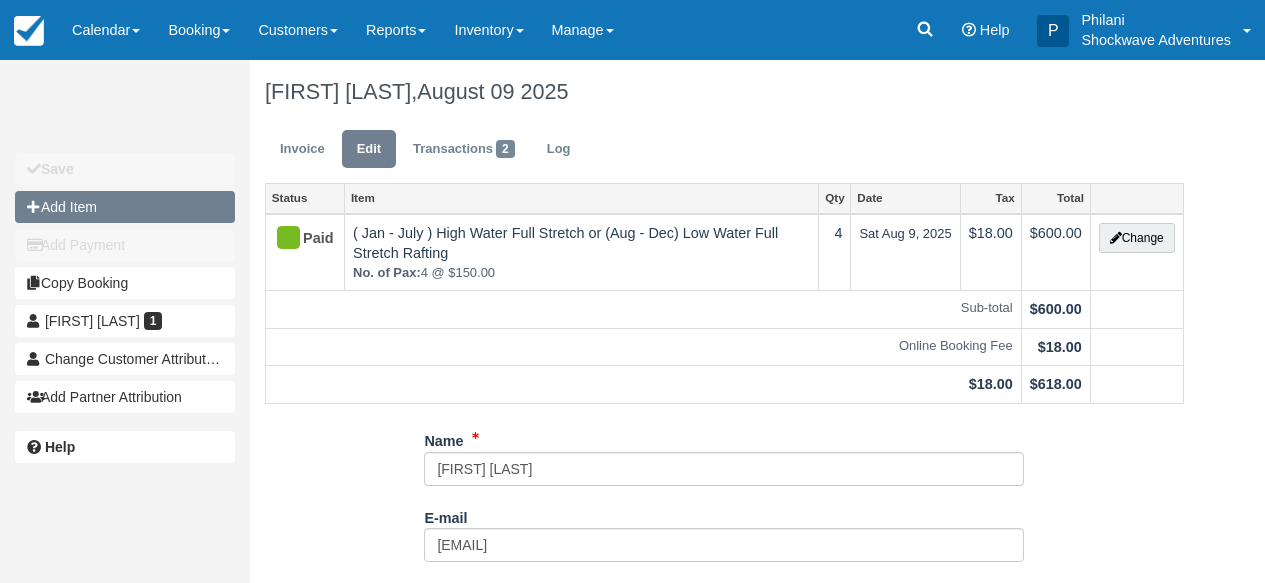 click on "Add Item" at bounding box center [125, 207] 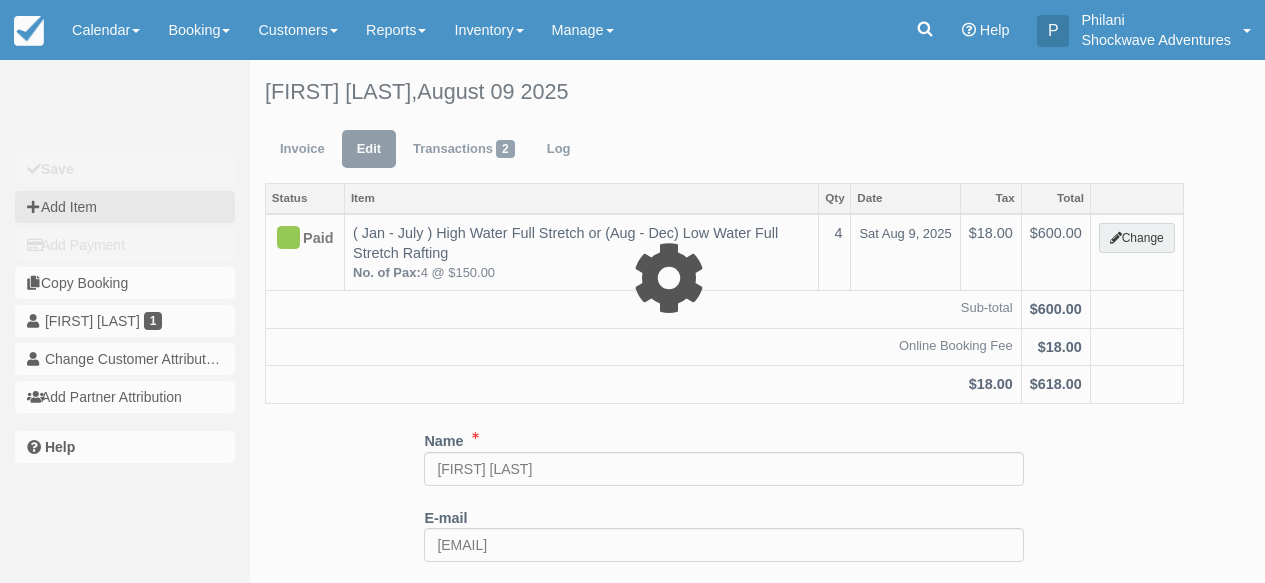type on "0.00" 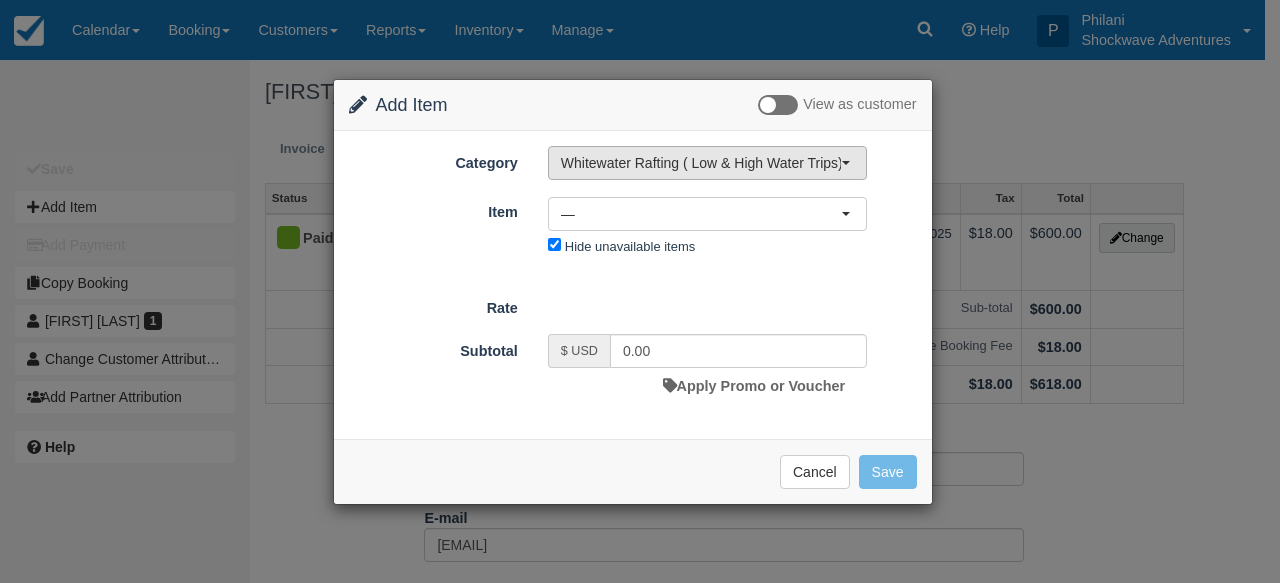 click on "Whitewater Rafting ( Low & High Water Trips)" at bounding box center (701, 163) 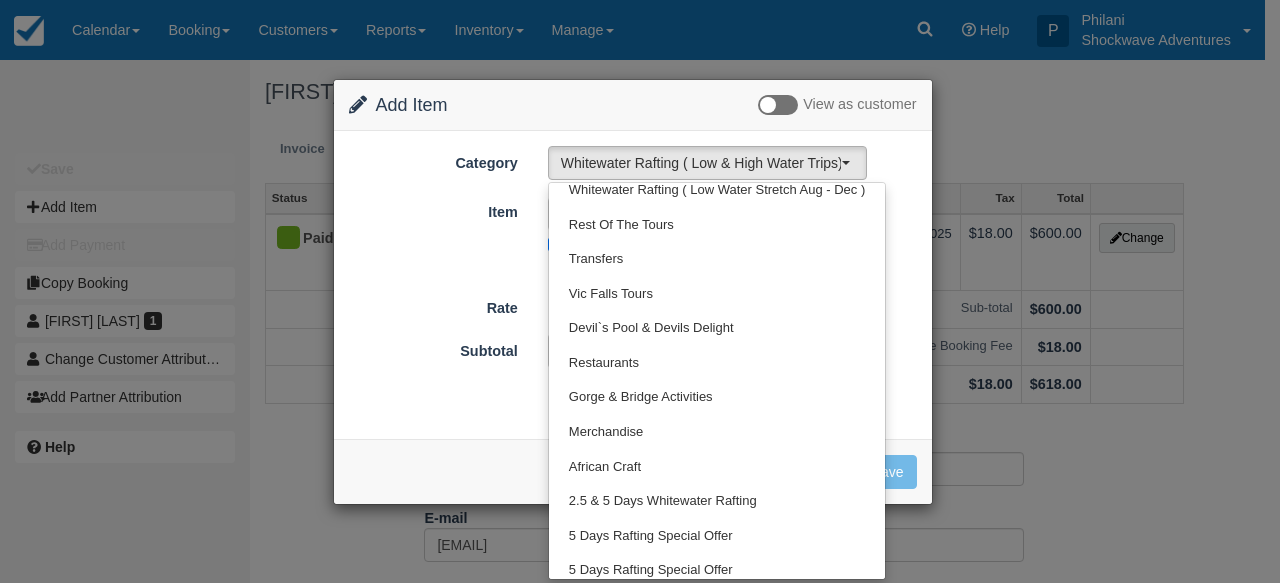 scroll, scrollTop: 459, scrollLeft: 0, axis: vertical 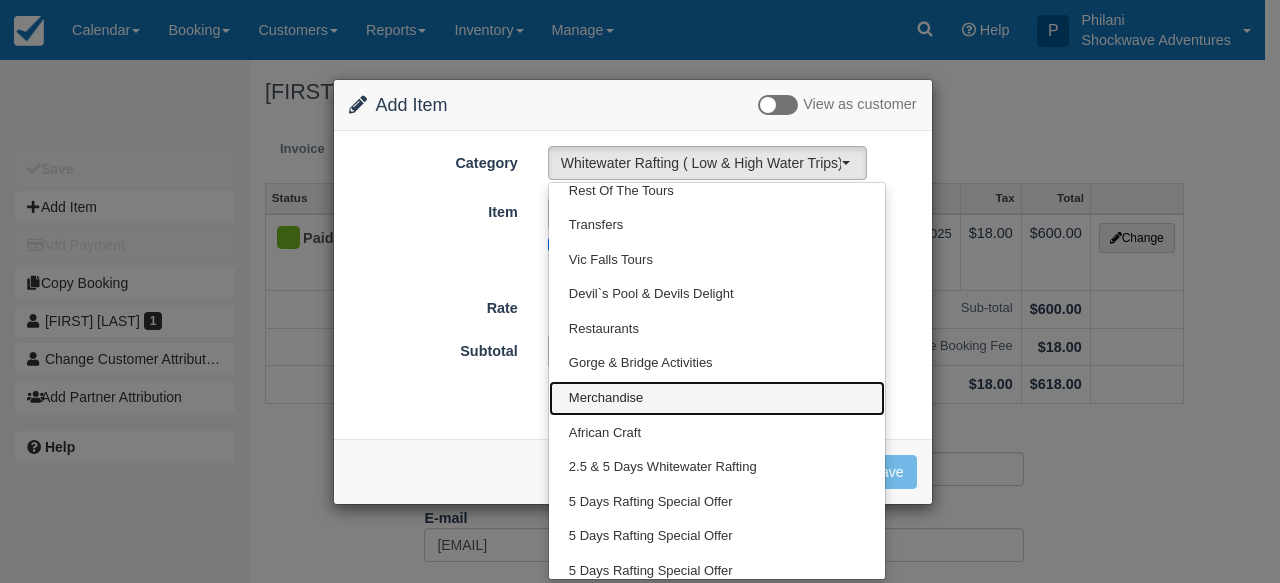 click on "Merchandise" at bounding box center (717, 398) 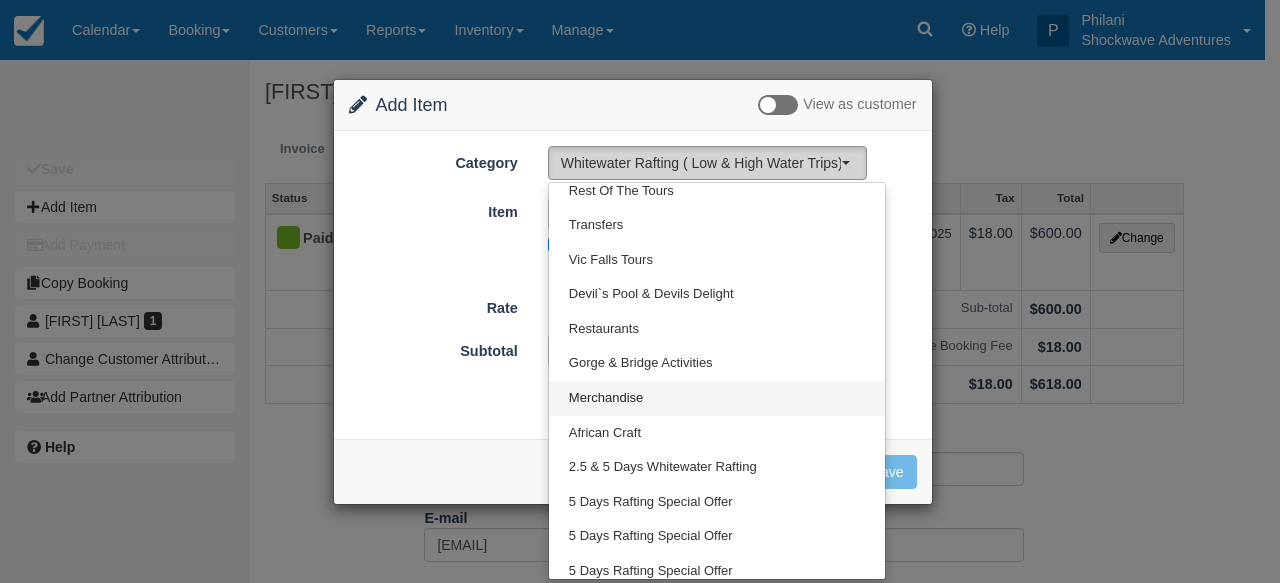select on "31" 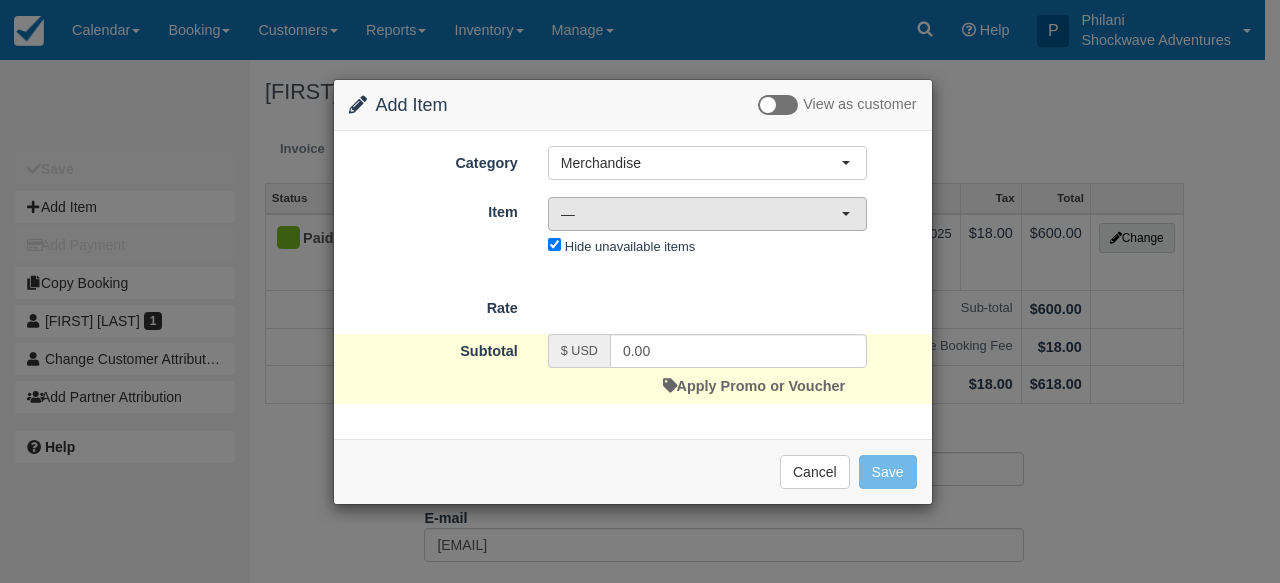 click on "—" at bounding box center (701, 214) 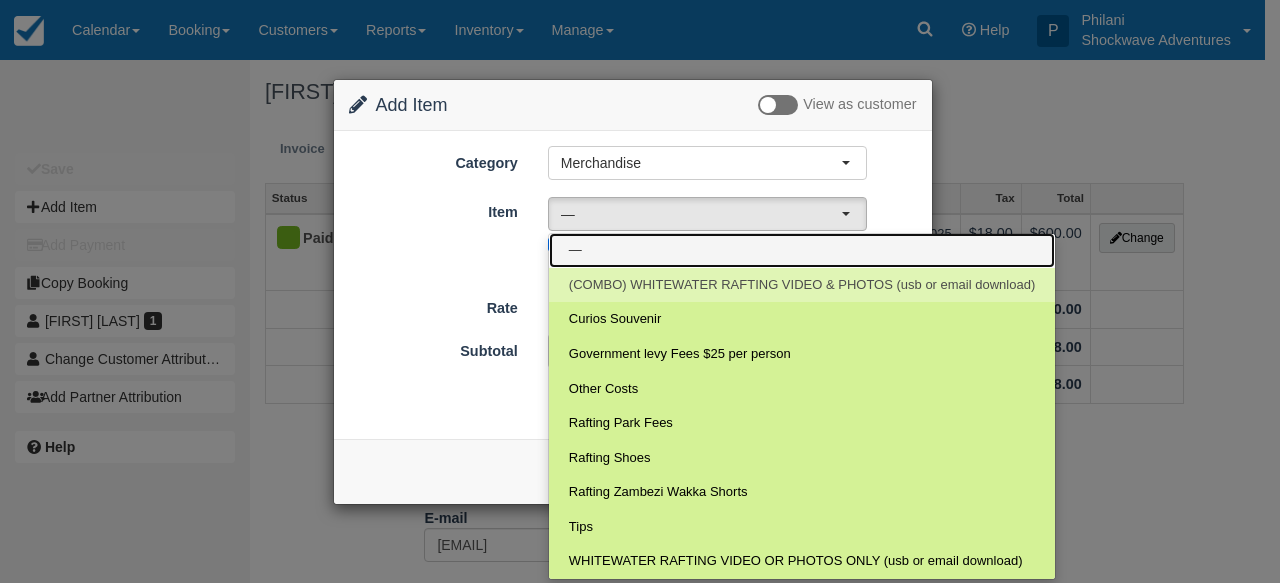 scroll, scrollTop: 0, scrollLeft: 0, axis: both 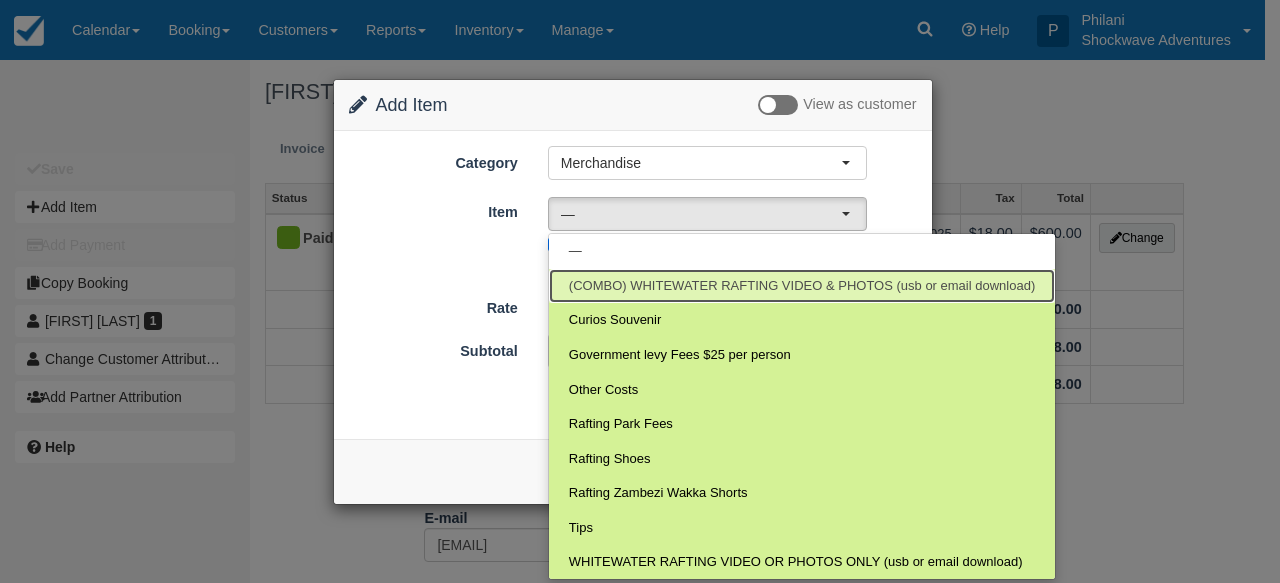 click on "(COMBO) WHITEWATER RAFTING VIDEO & PHOTOS (usb or email download)" at bounding box center [802, 286] 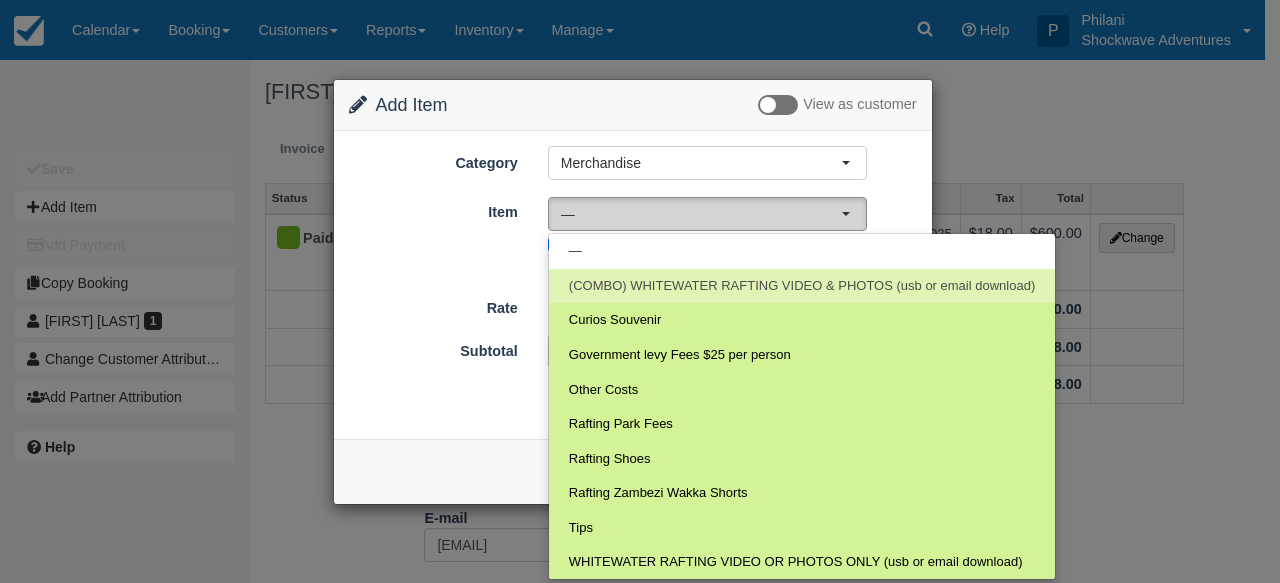 select on "66" 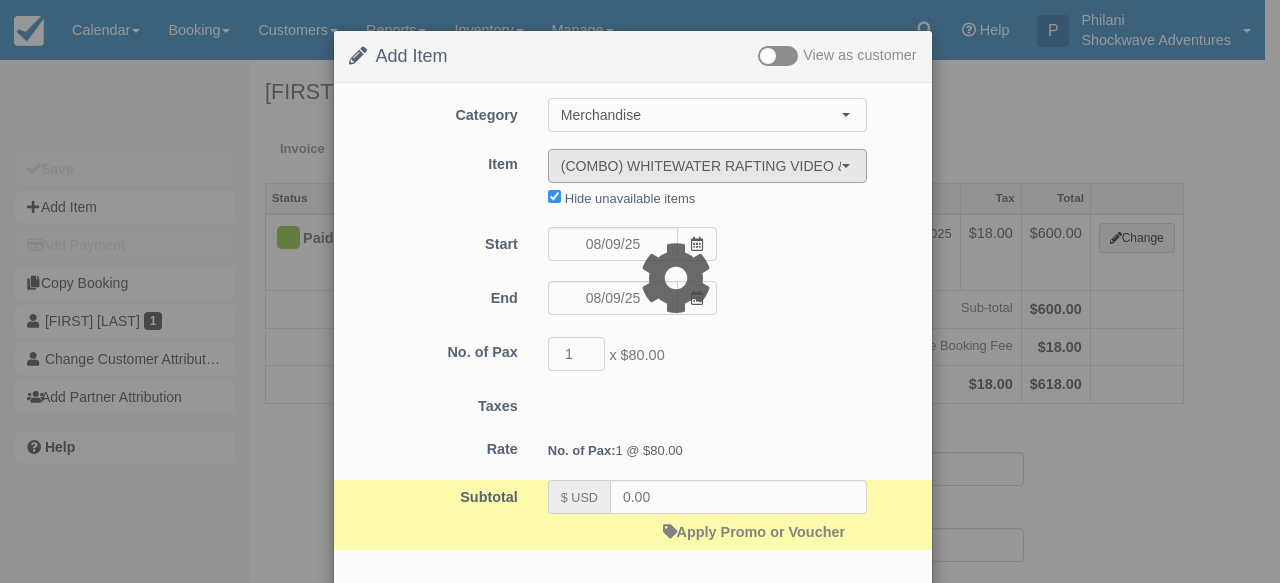 type on "80.00" 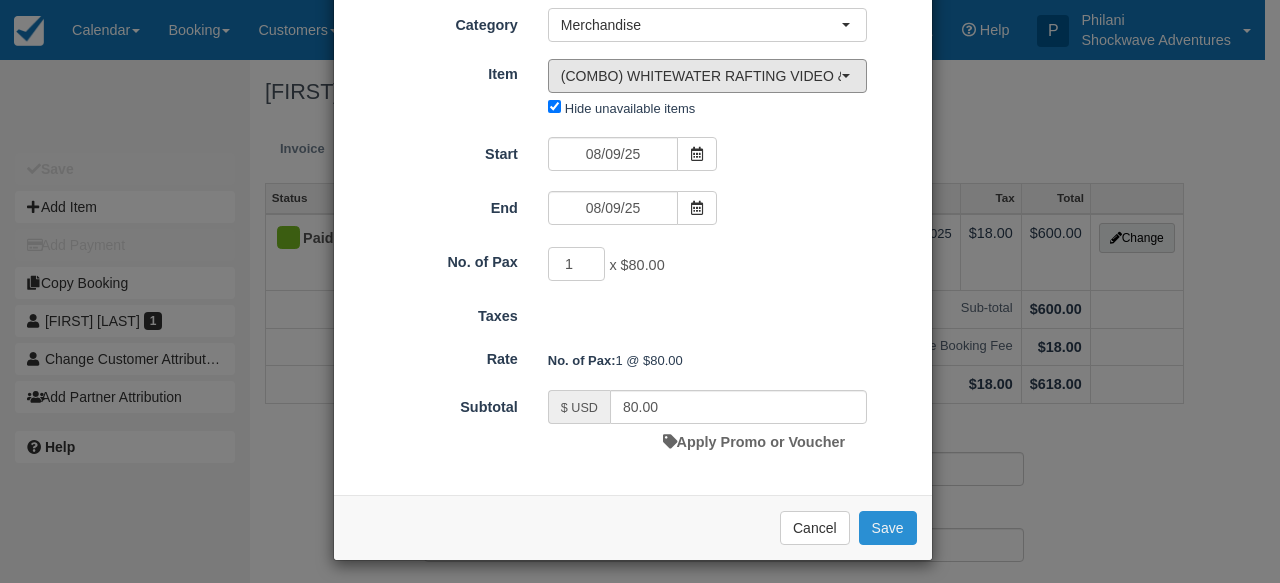 scroll, scrollTop: 98, scrollLeft: 0, axis: vertical 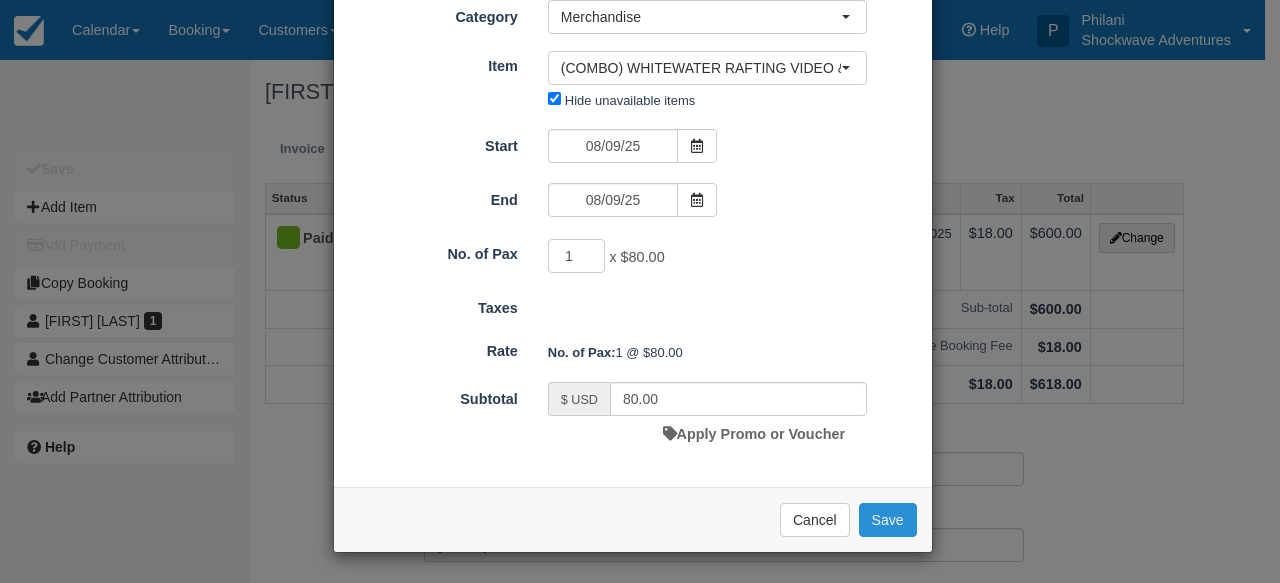 click on "Save" at bounding box center (888, 520) 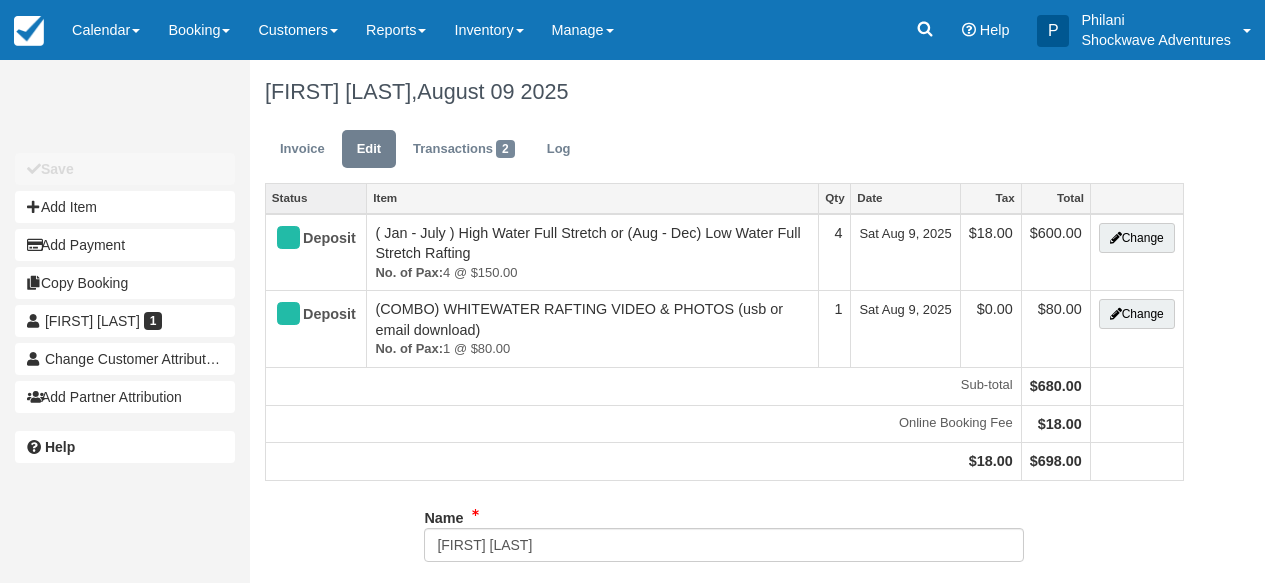 scroll, scrollTop: 0, scrollLeft: 0, axis: both 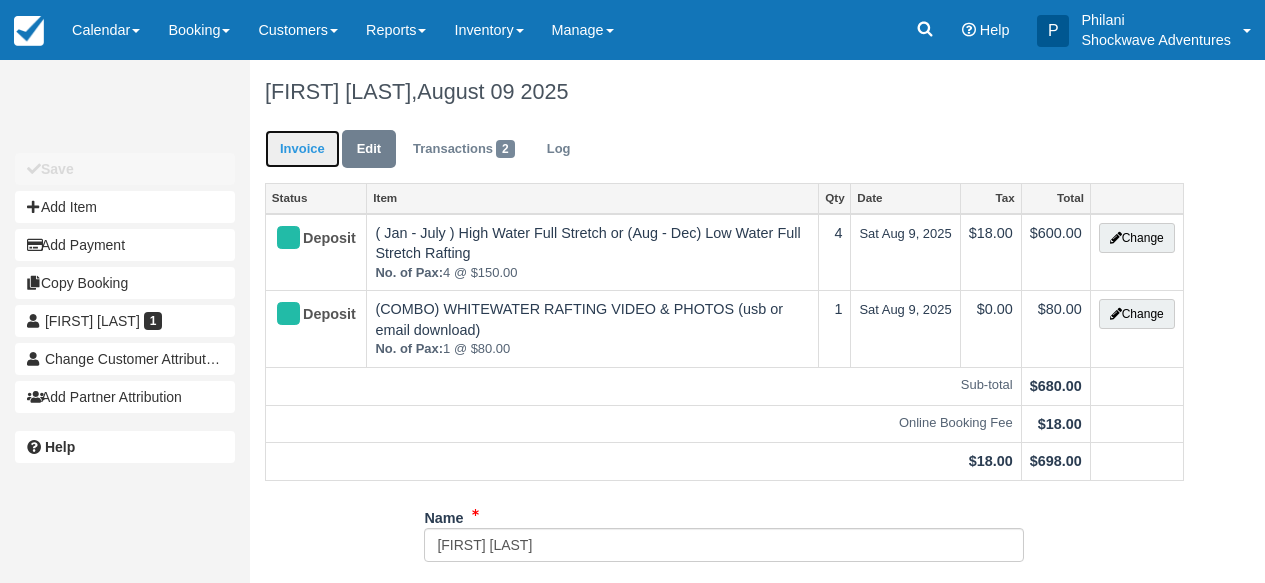 click on "Invoice" at bounding box center [302, 149] 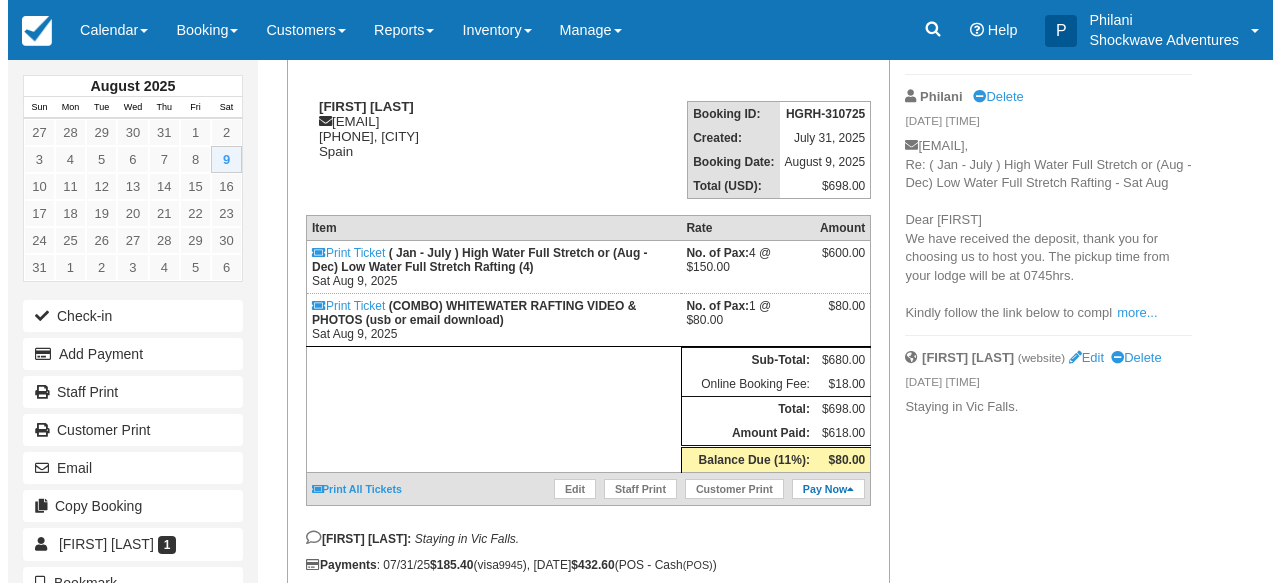 scroll, scrollTop: 256, scrollLeft: 0, axis: vertical 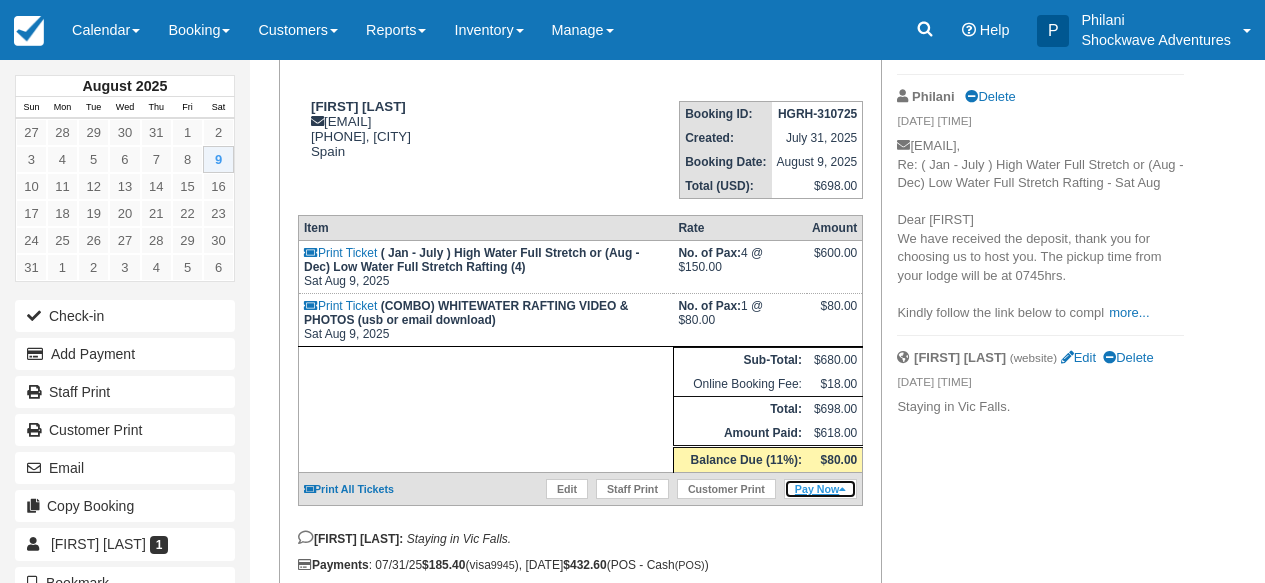 click on "Pay Now" at bounding box center (820, 489) 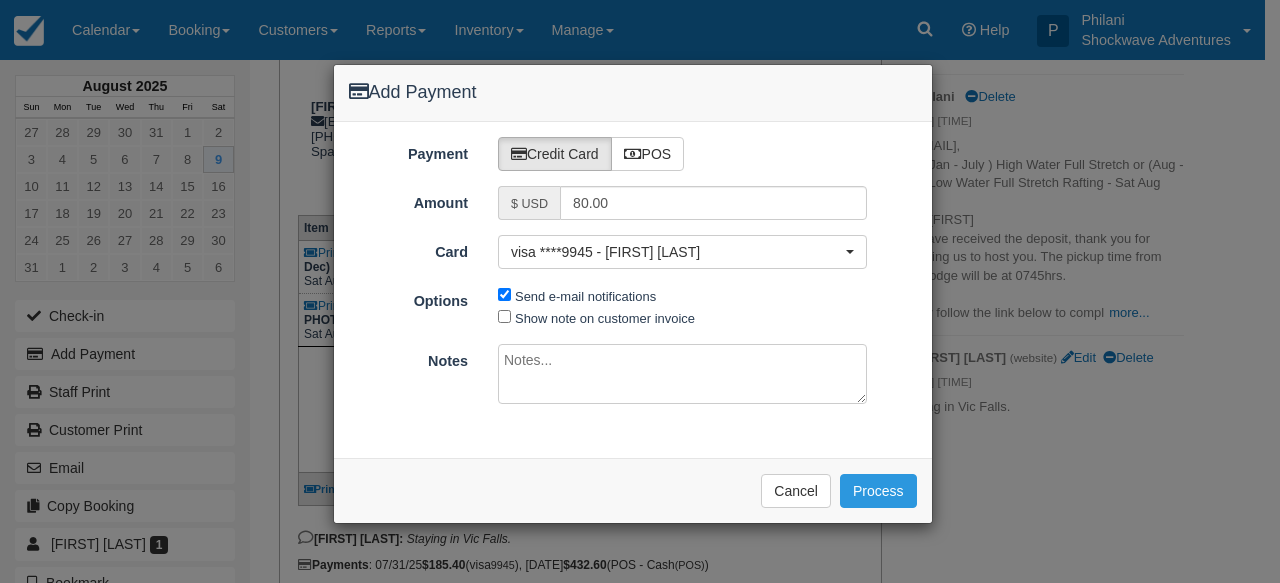 click on "POS" at bounding box center (648, 154) 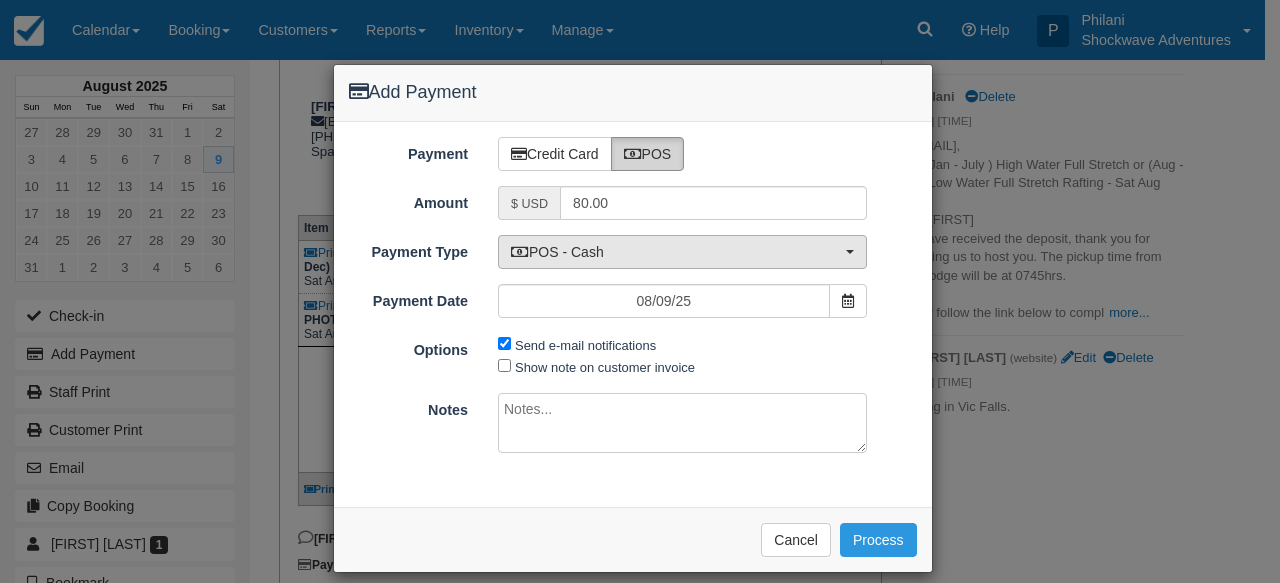 radio on "true" 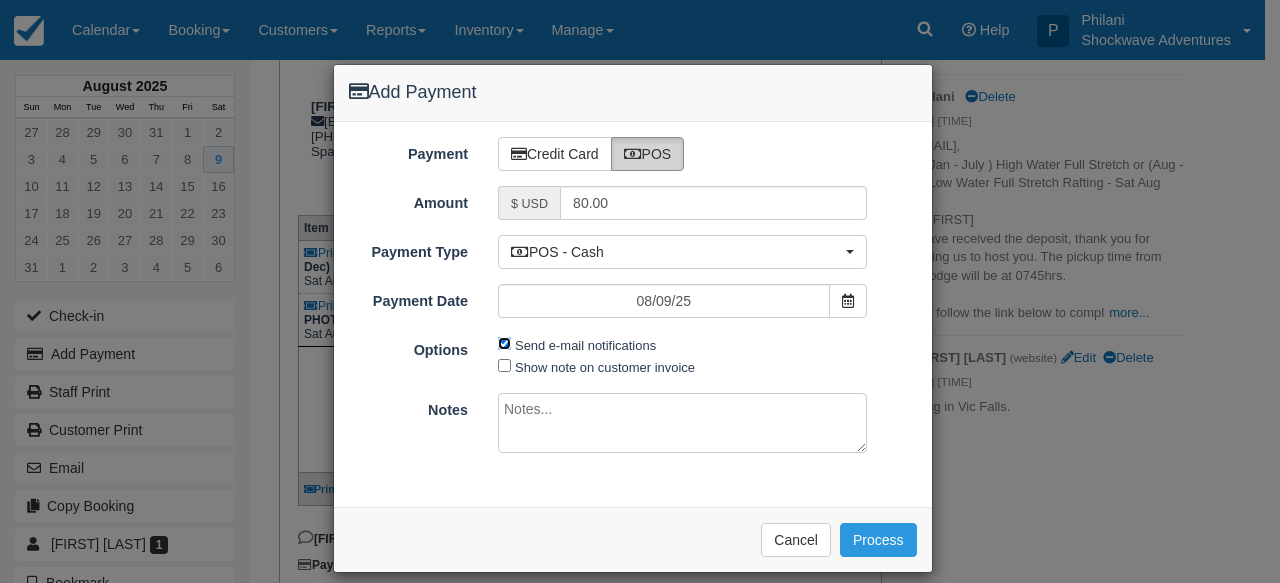 drag, startPoint x: 498, startPoint y: 346, endPoint x: 598, endPoint y: 471, distance: 160.07811 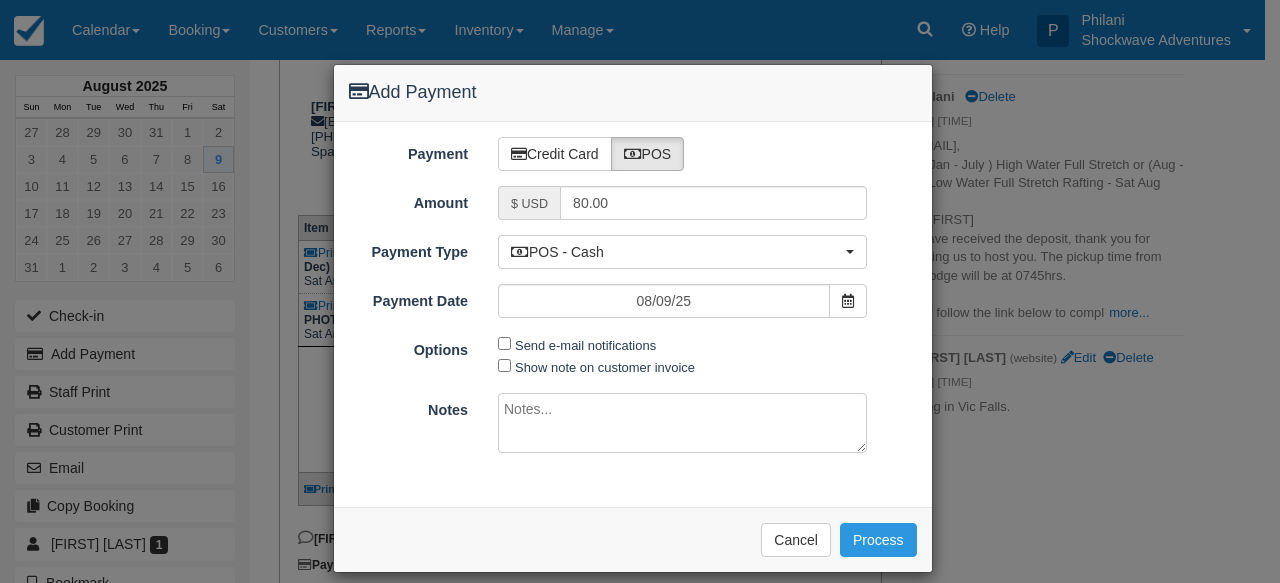 click at bounding box center (682, 423) 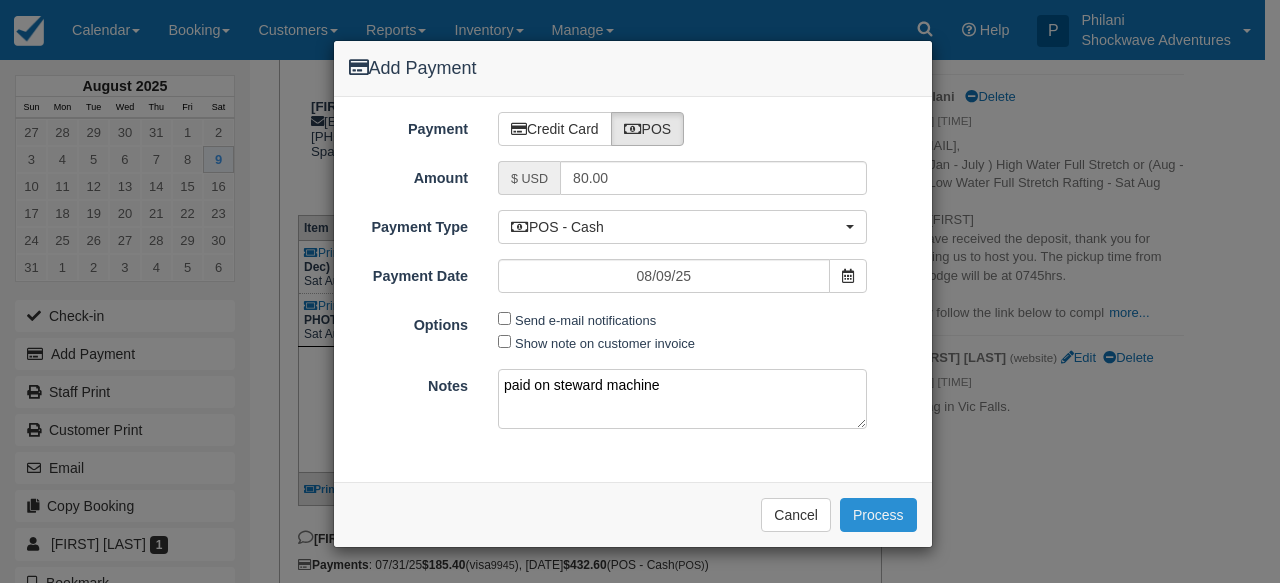 type on "paid on steward machine" 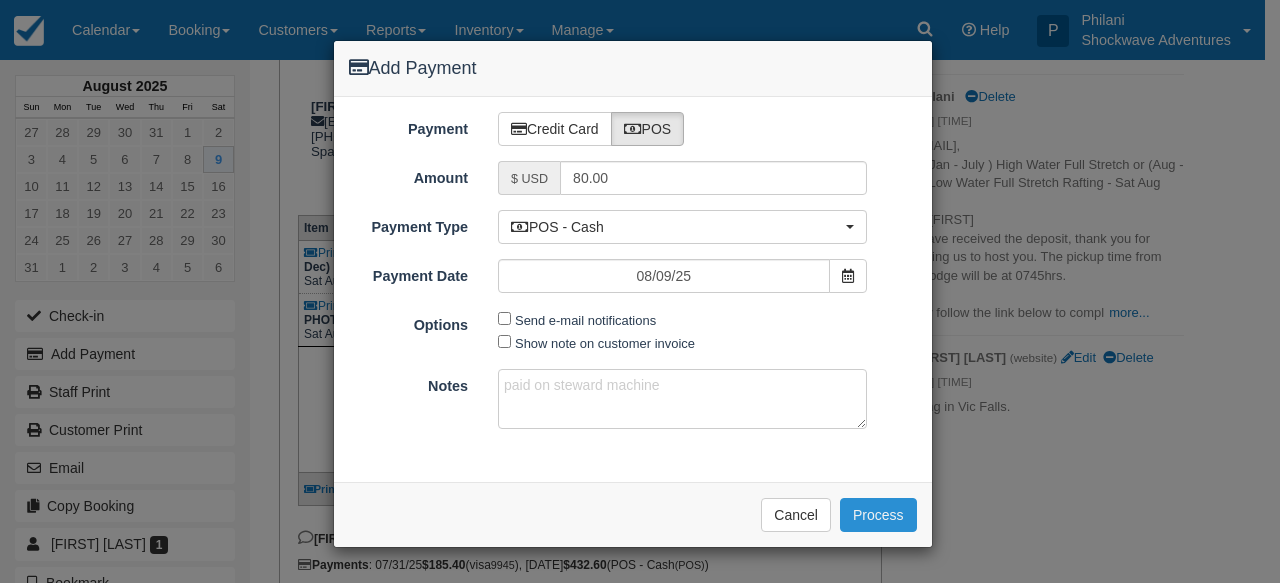 click on "Process" at bounding box center (878, 515) 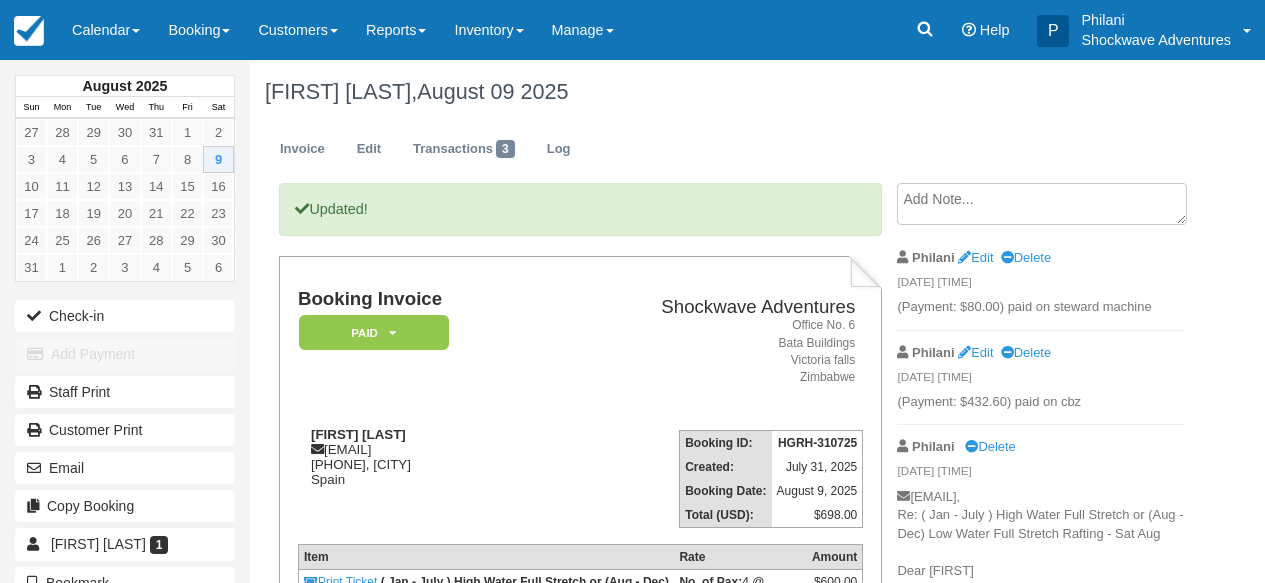 scroll, scrollTop: 0, scrollLeft: 0, axis: both 